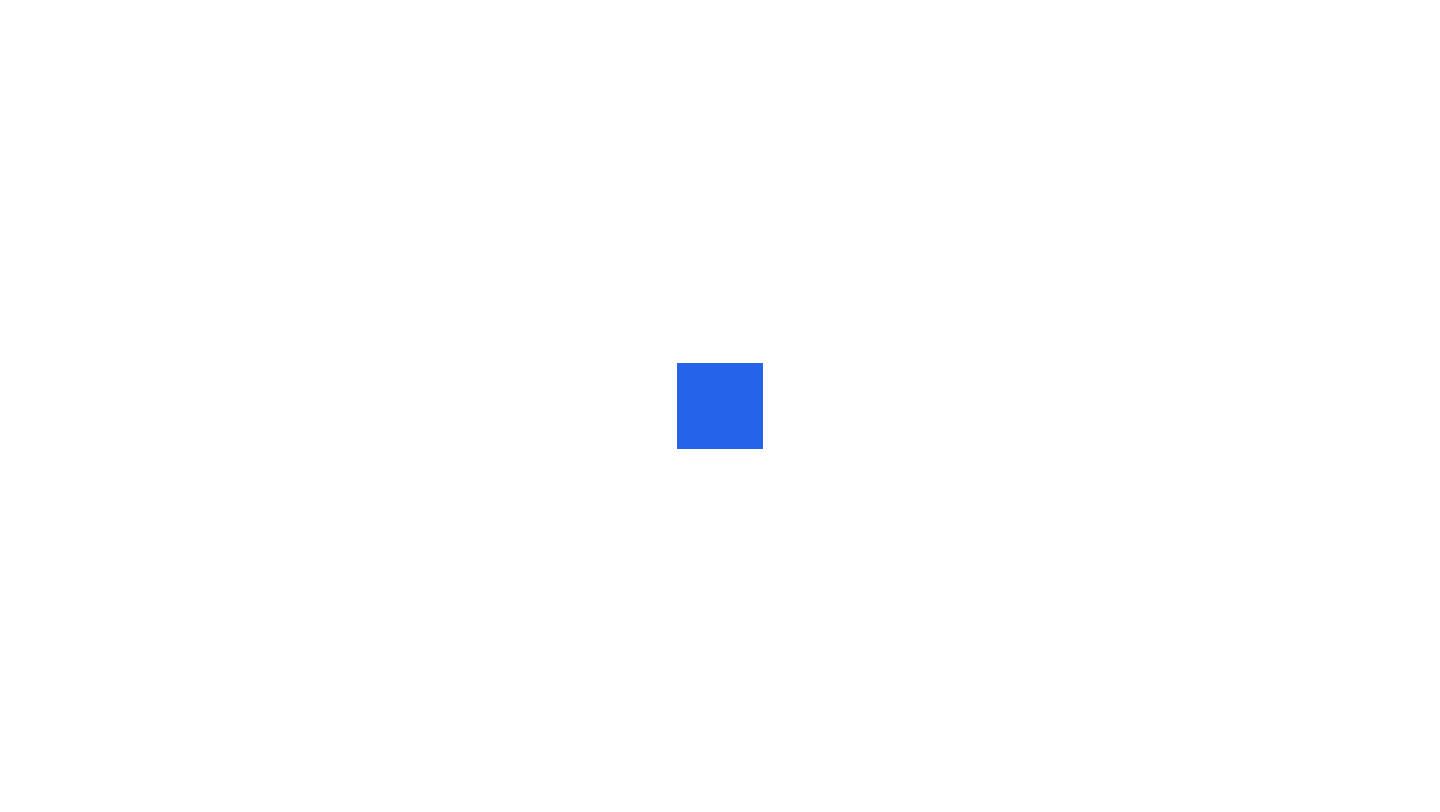 scroll, scrollTop: 0, scrollLeft: 0, axis: both 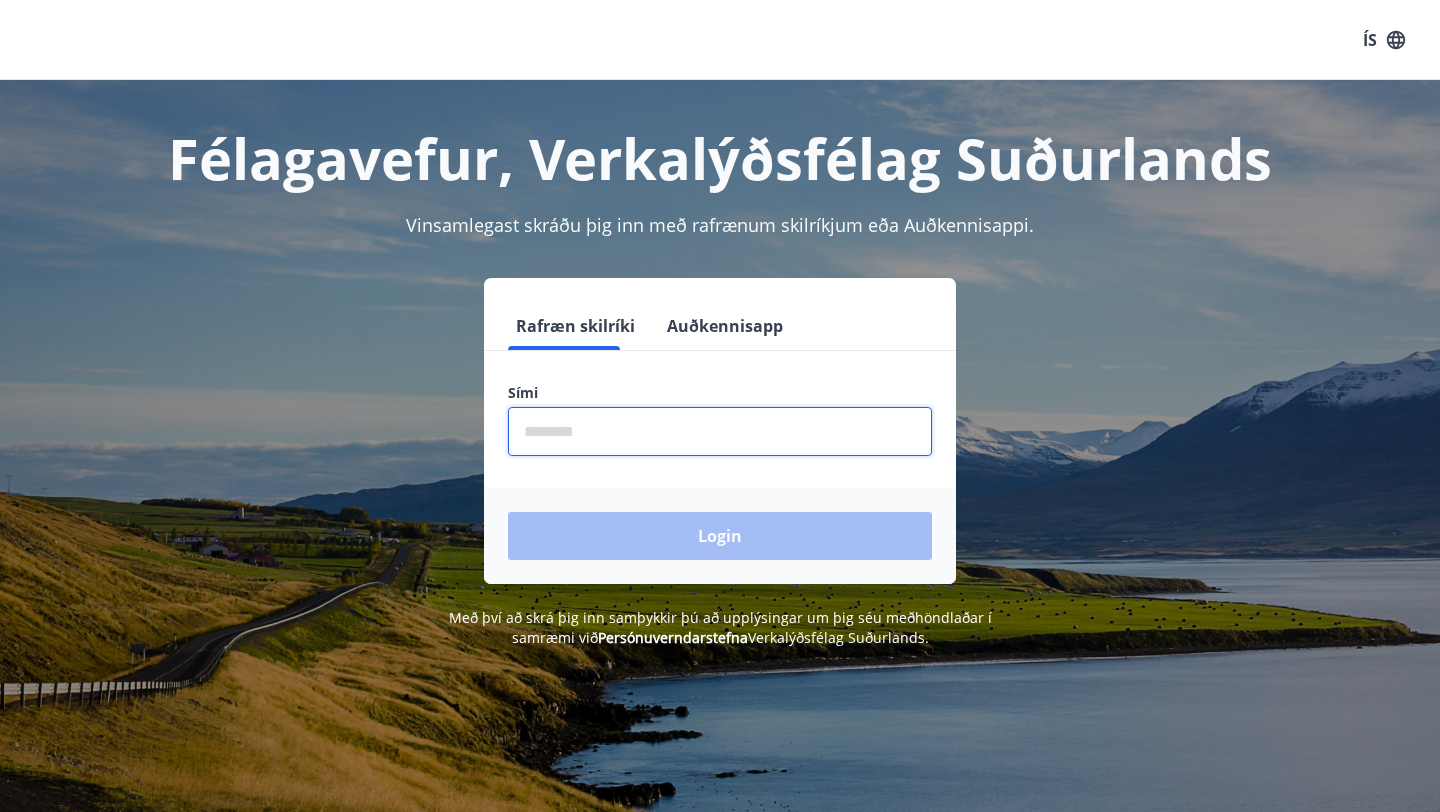 click at bounding box center (720, 431) 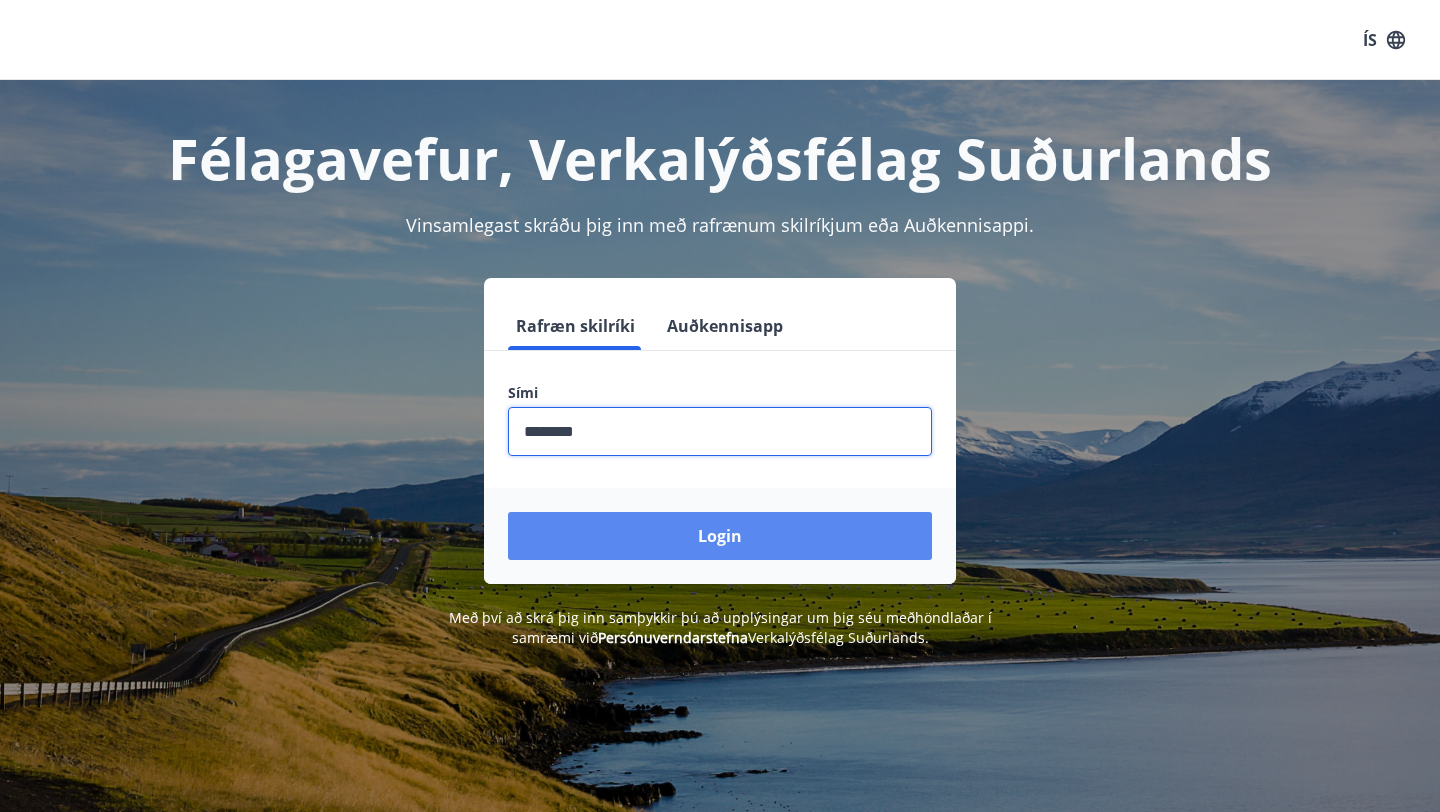 type on "********" 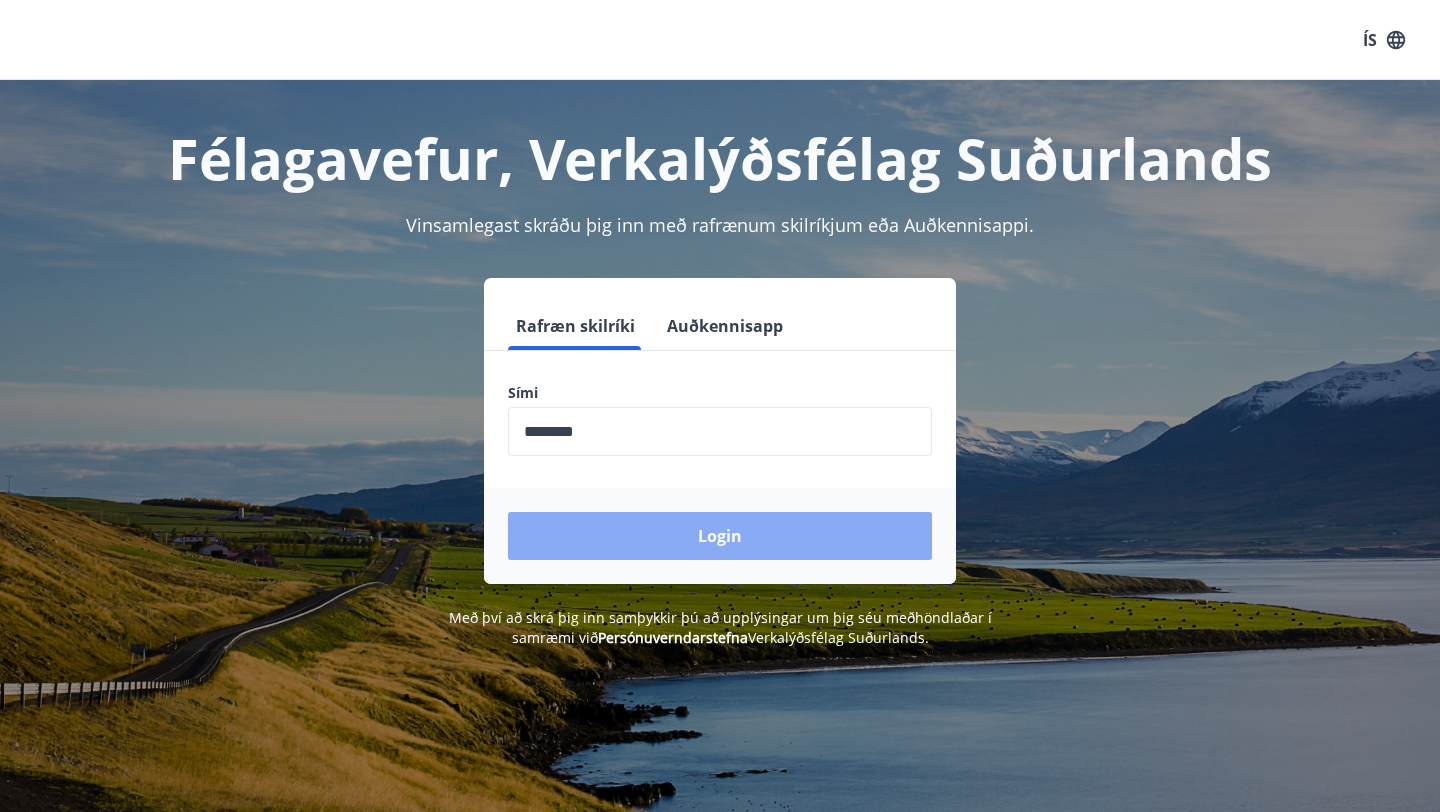 click on "Login" at bounding box center [720, 536] 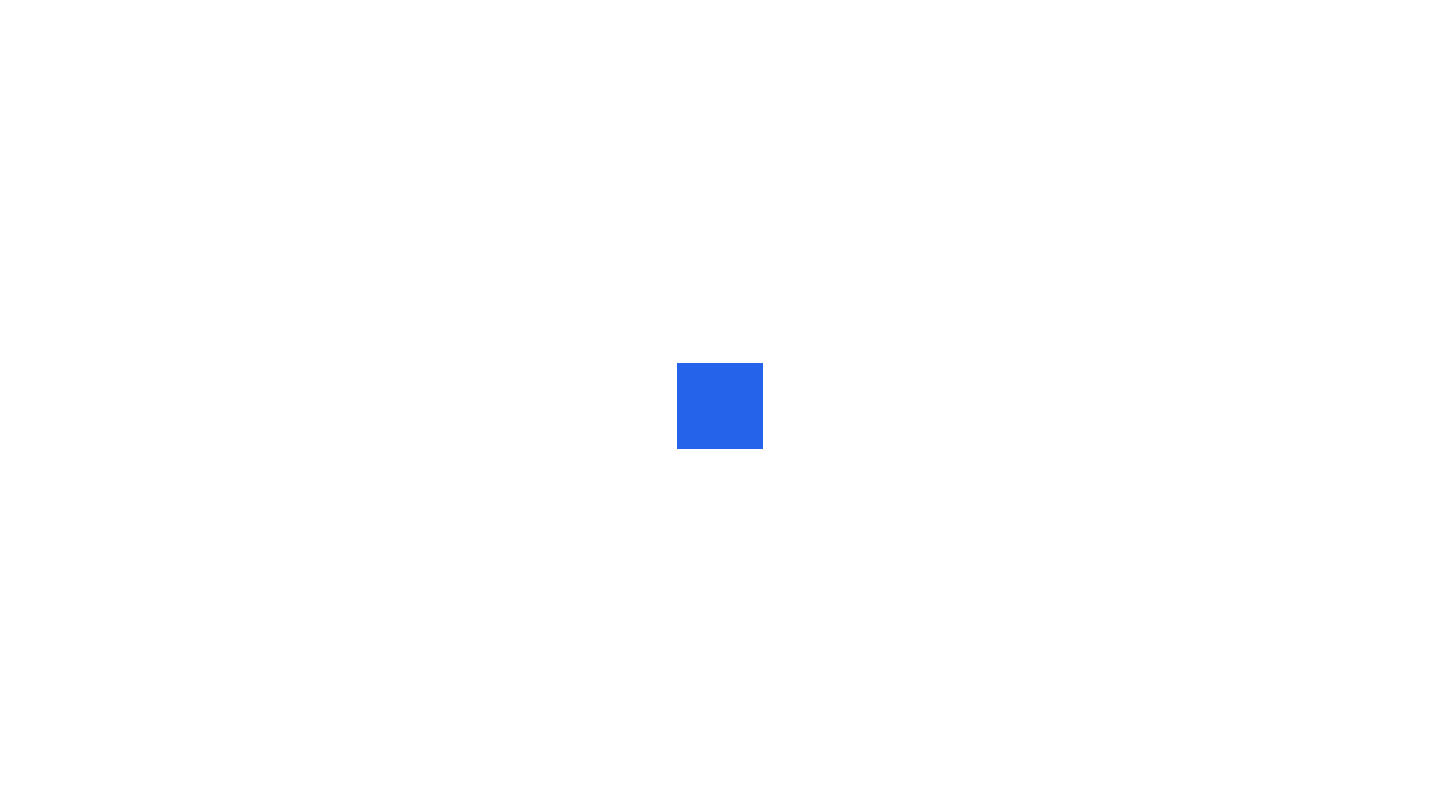 scroll, scrollTop: 0, scrollLeft: 0, axis: both 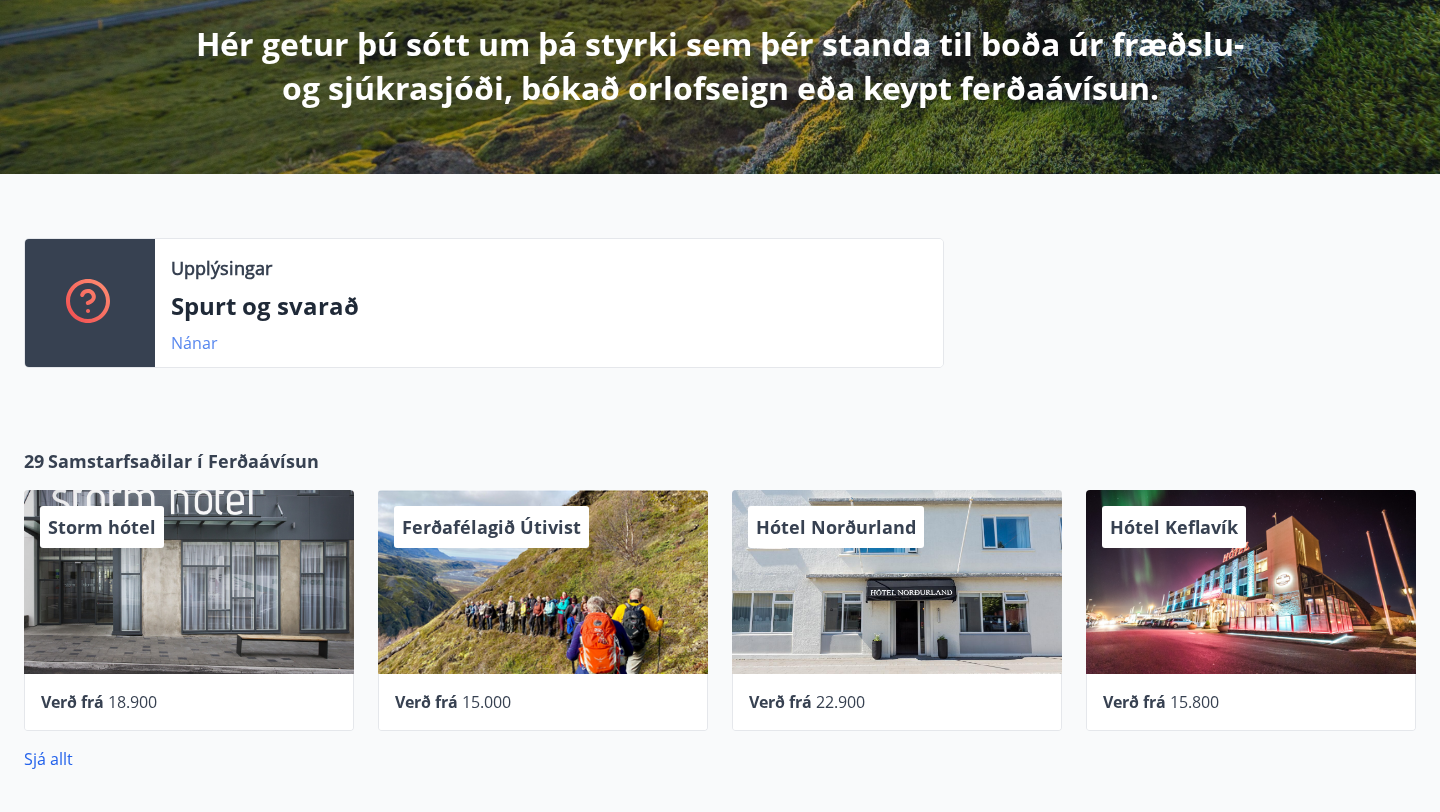 click on "Nánar" at bounding box center (194, 343) 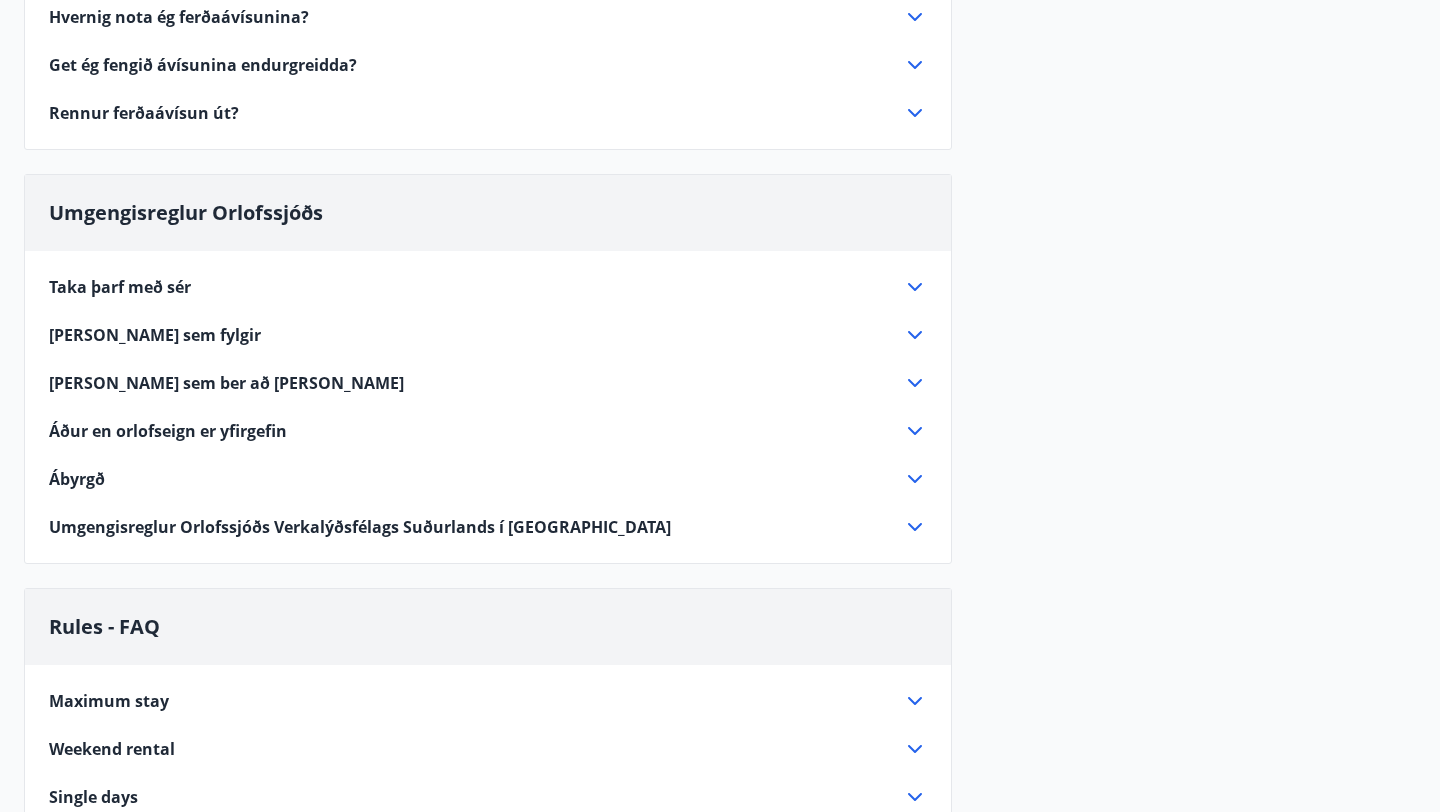scroll, scrollTop: 444, scrollLeft: 0, axis: vertical 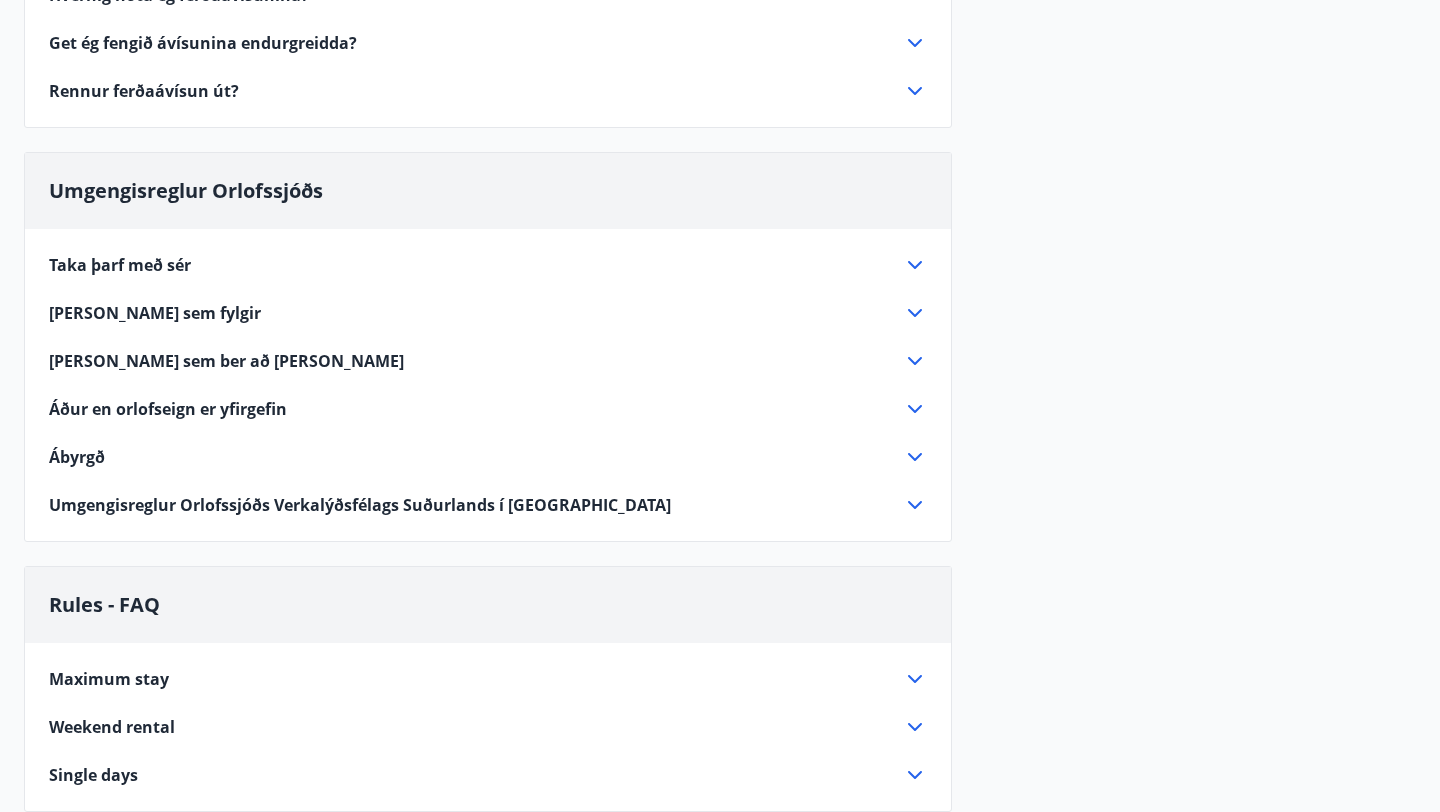 click on "Taka þarf með sér" at bounding box center (476, 265) 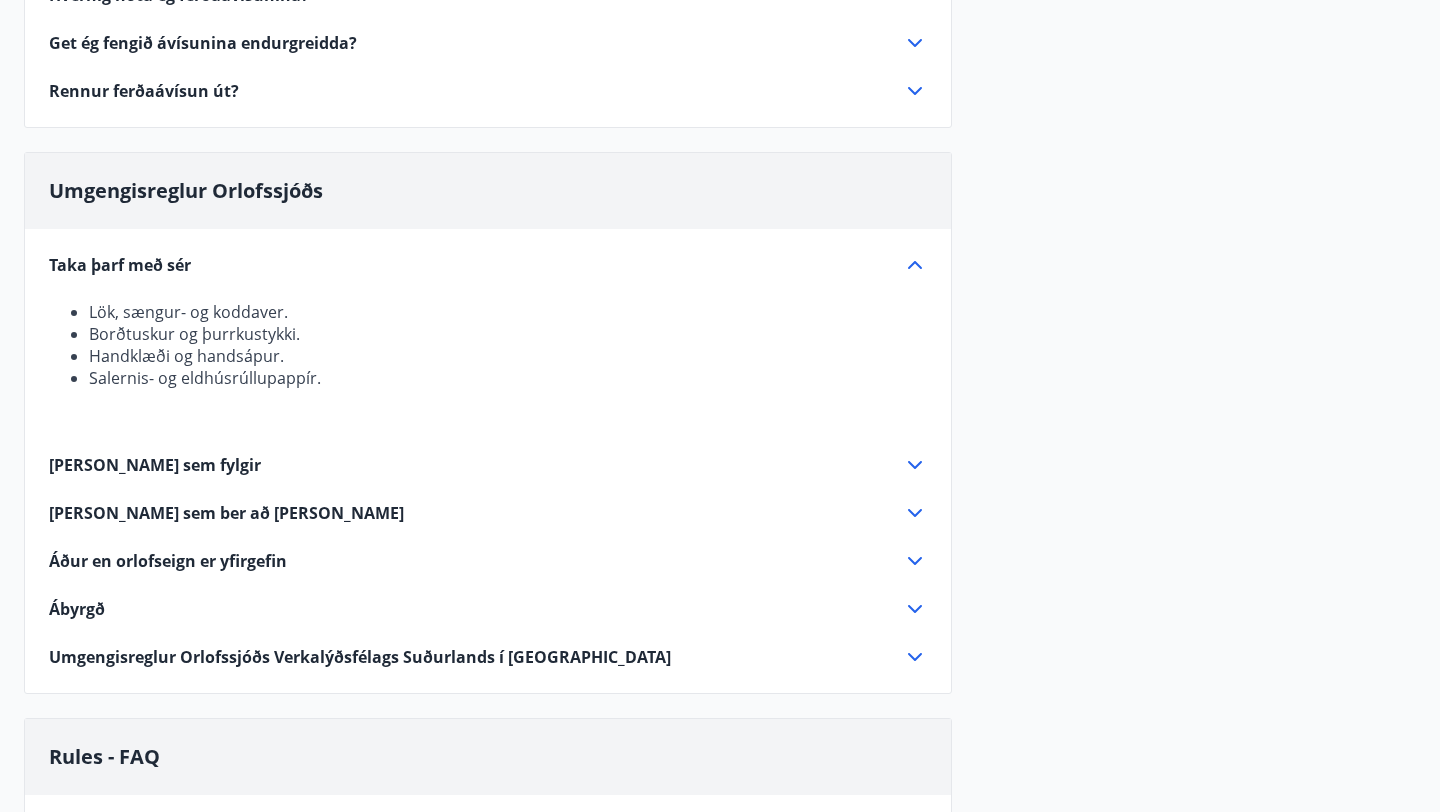 click on "Taka þarf með sér" at bounding box center [476, 265] 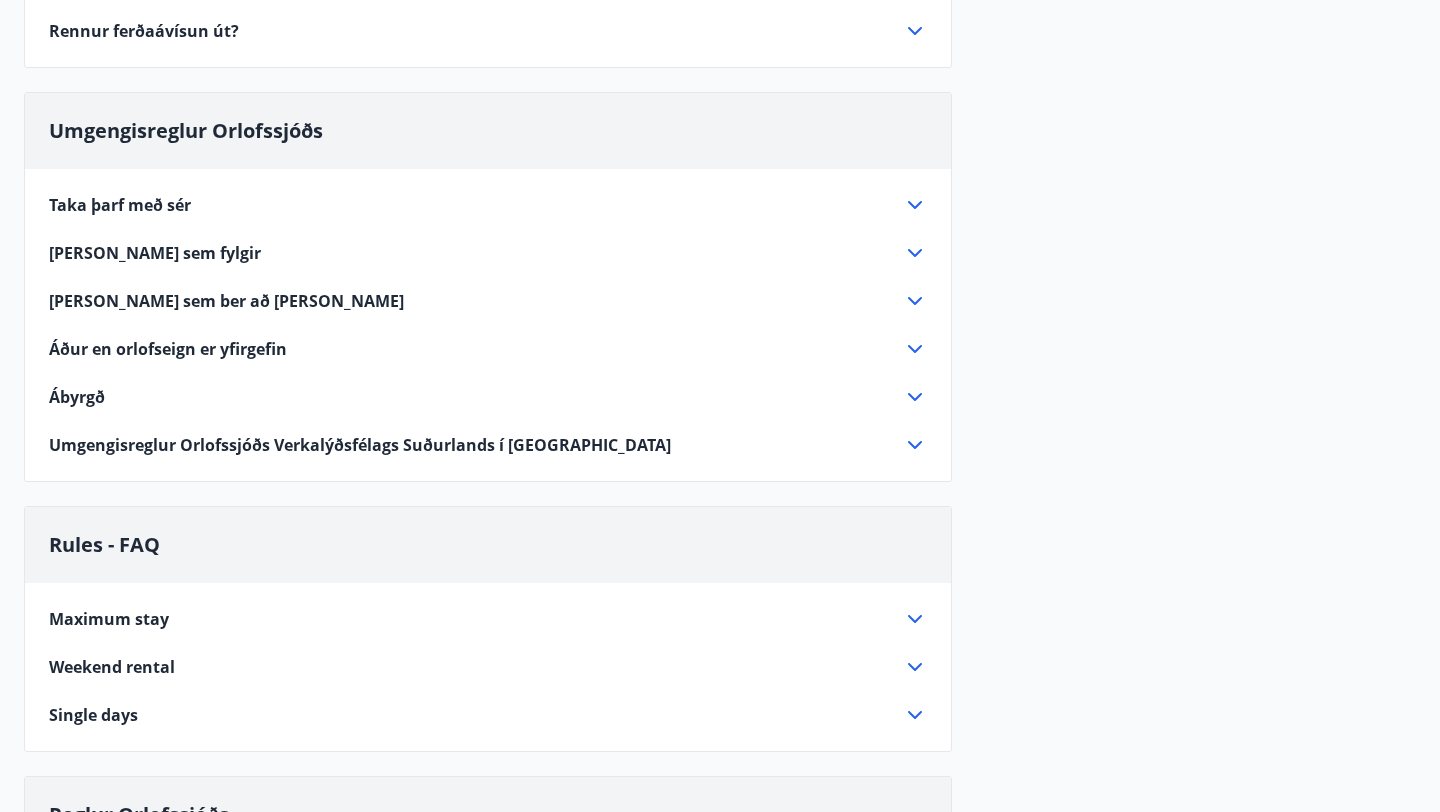 scroll, scrollTop: 0, scrollLeft: 0, axis: both 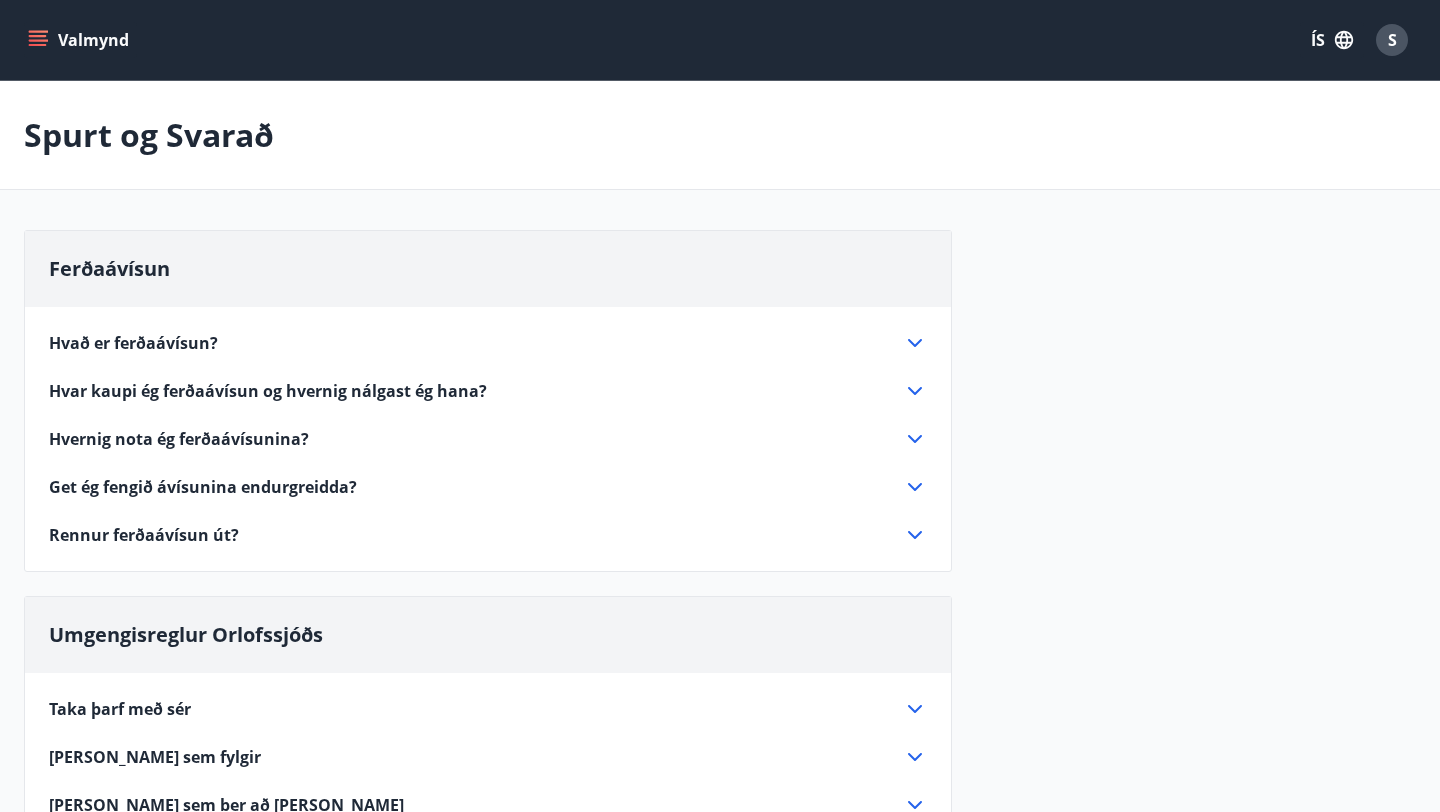 click on "Valmynd" at bounding box center (80, 40) 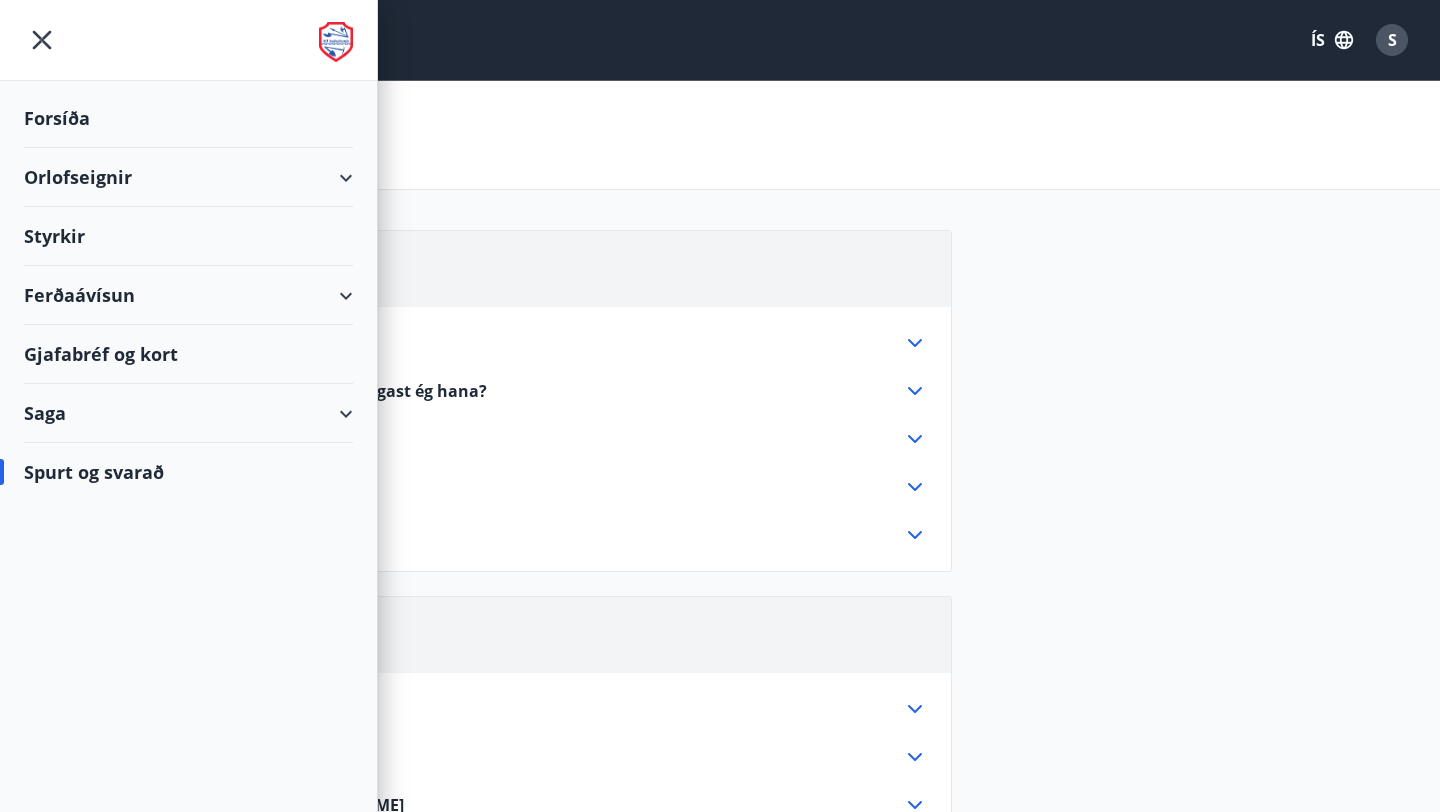 click on "Styrkir" at bounding box center (188, 118) 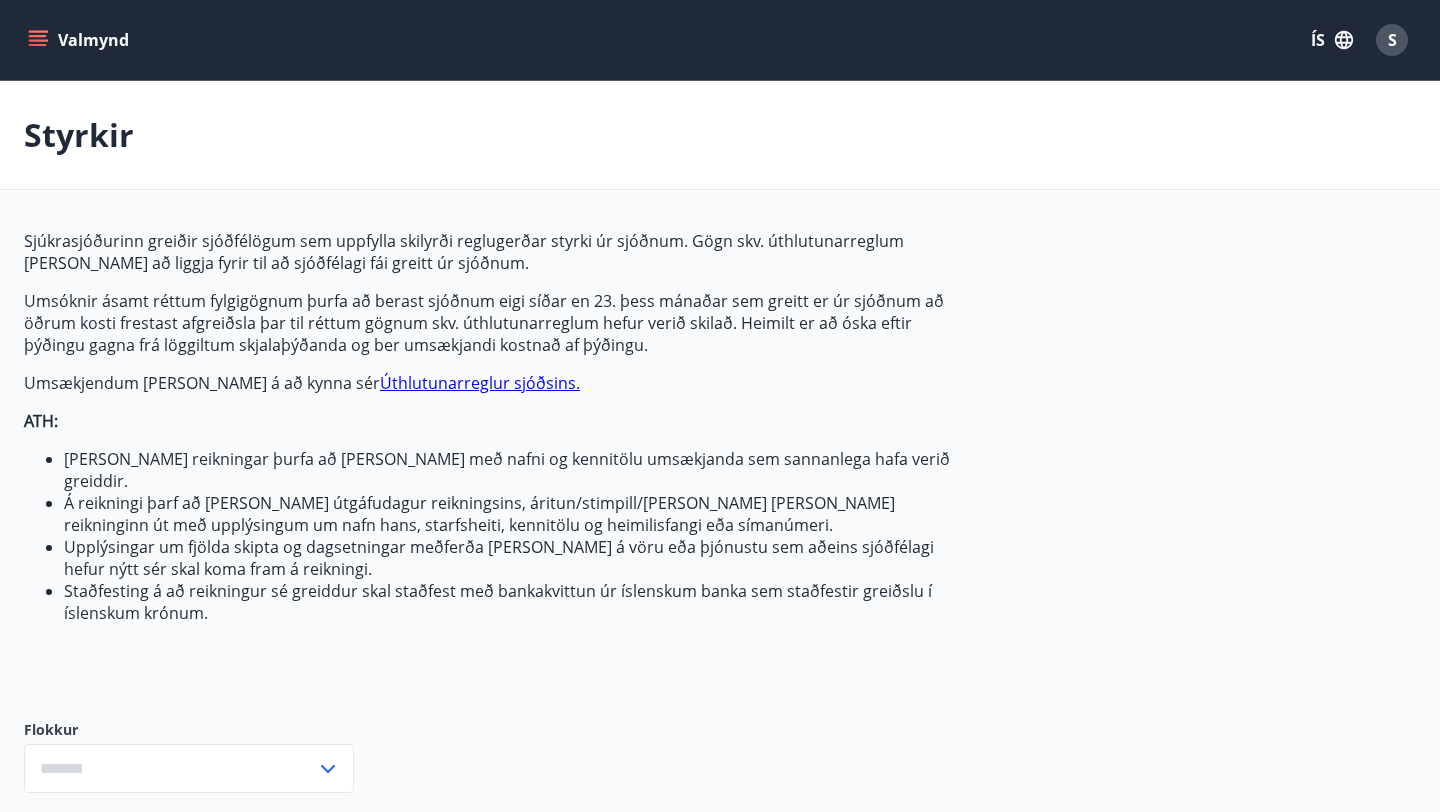type on "***" 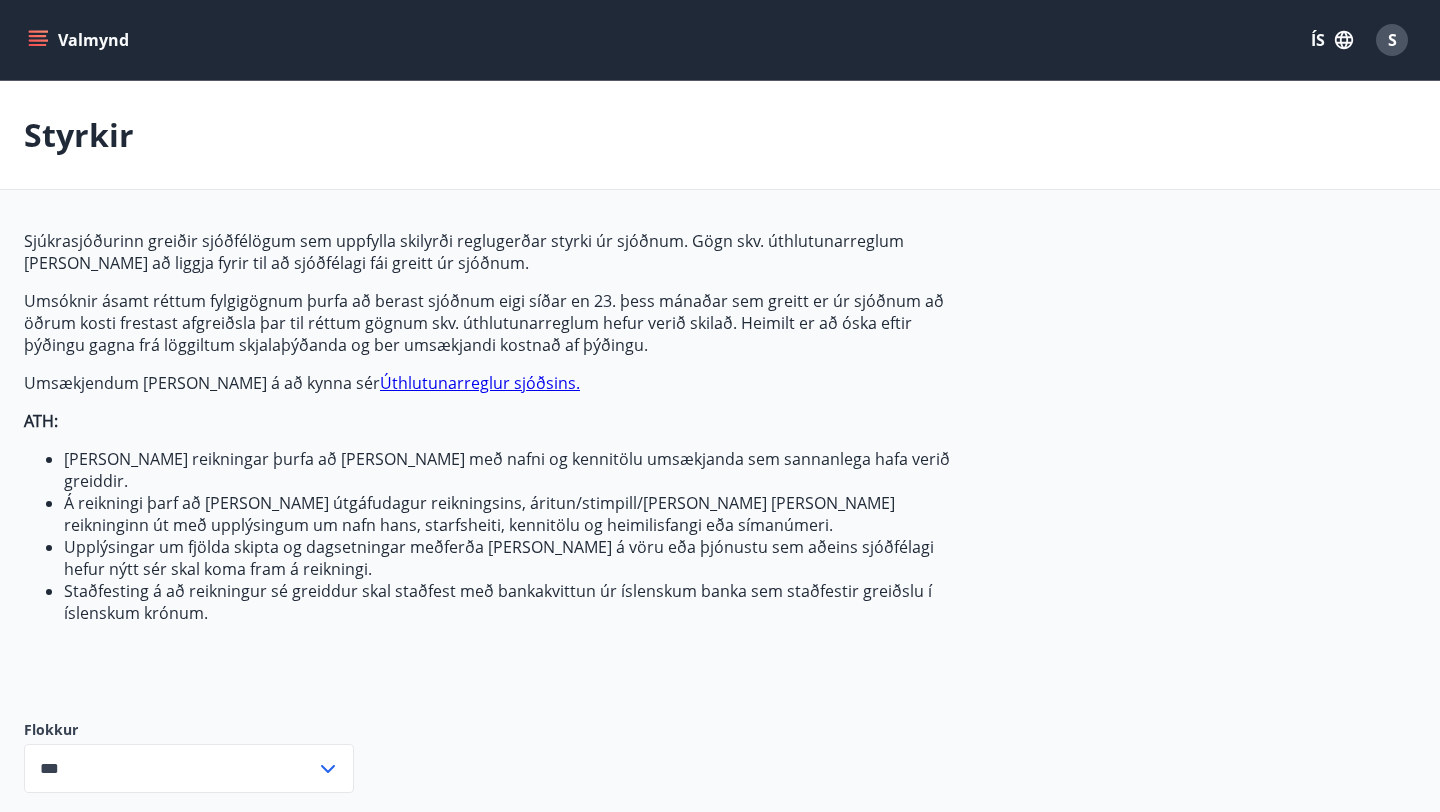 click on "Úthlutunarreglur sjóðsins." at bounding box center (480, 383) 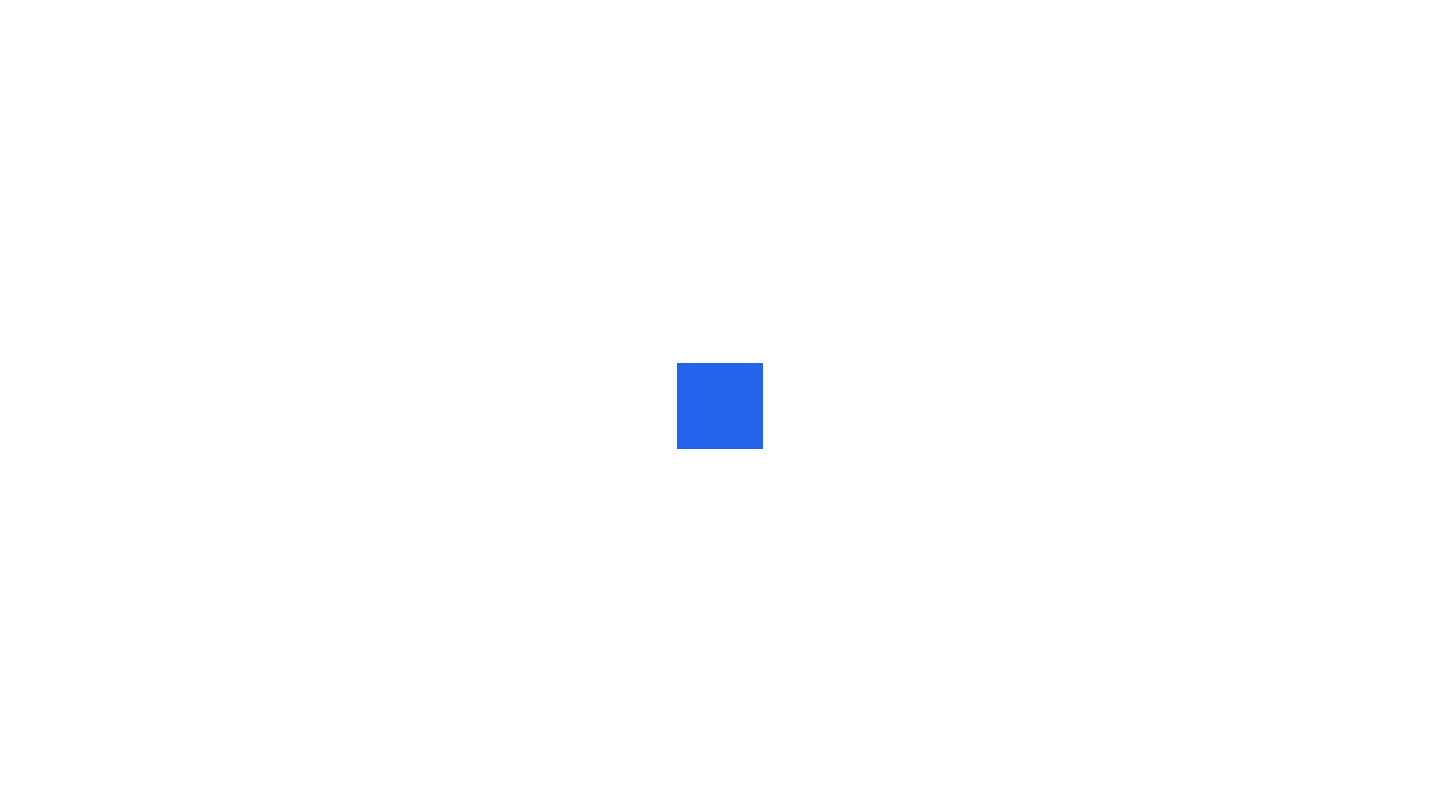 scroll, scrollTop: 0, scrollLeft: 0, axis: both 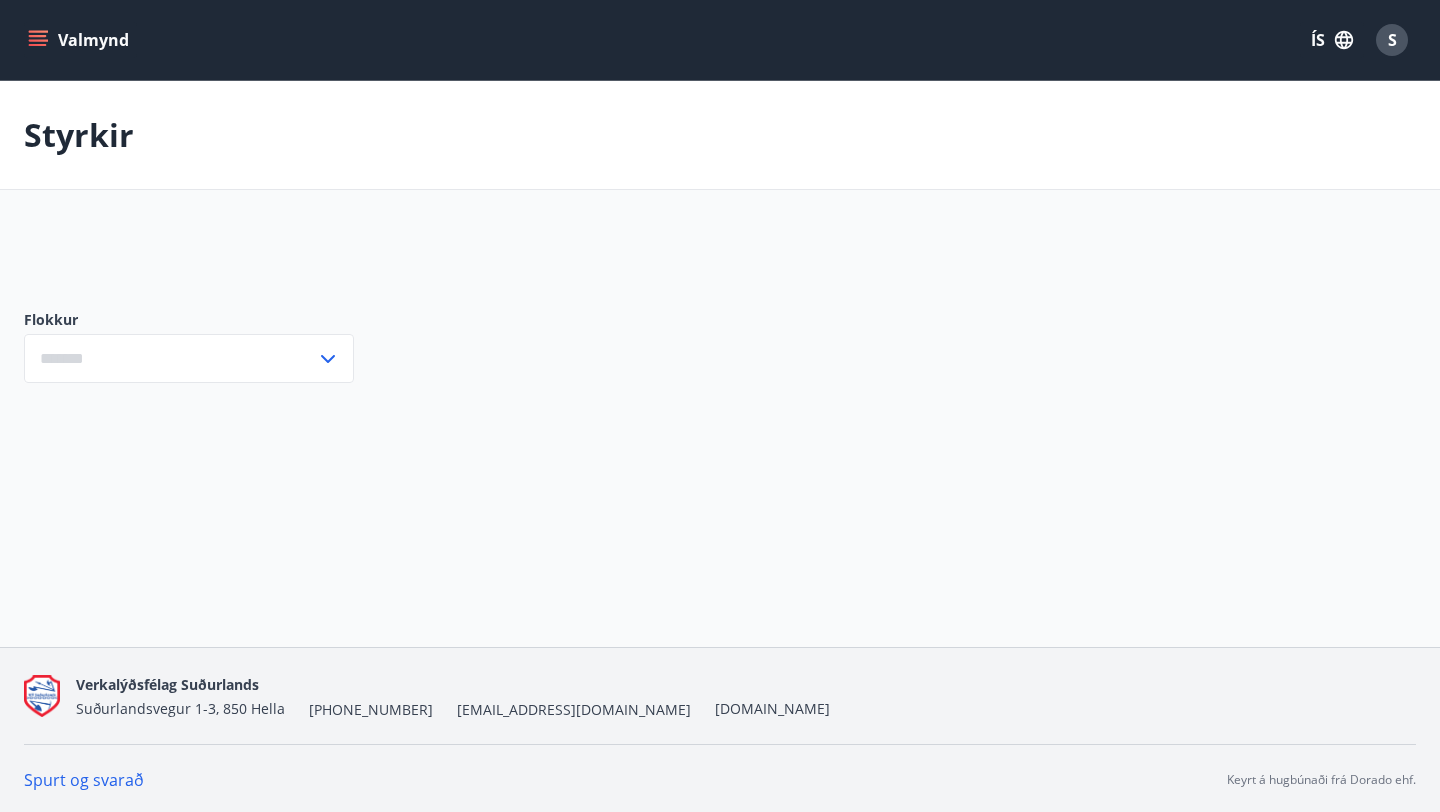 type on "***" 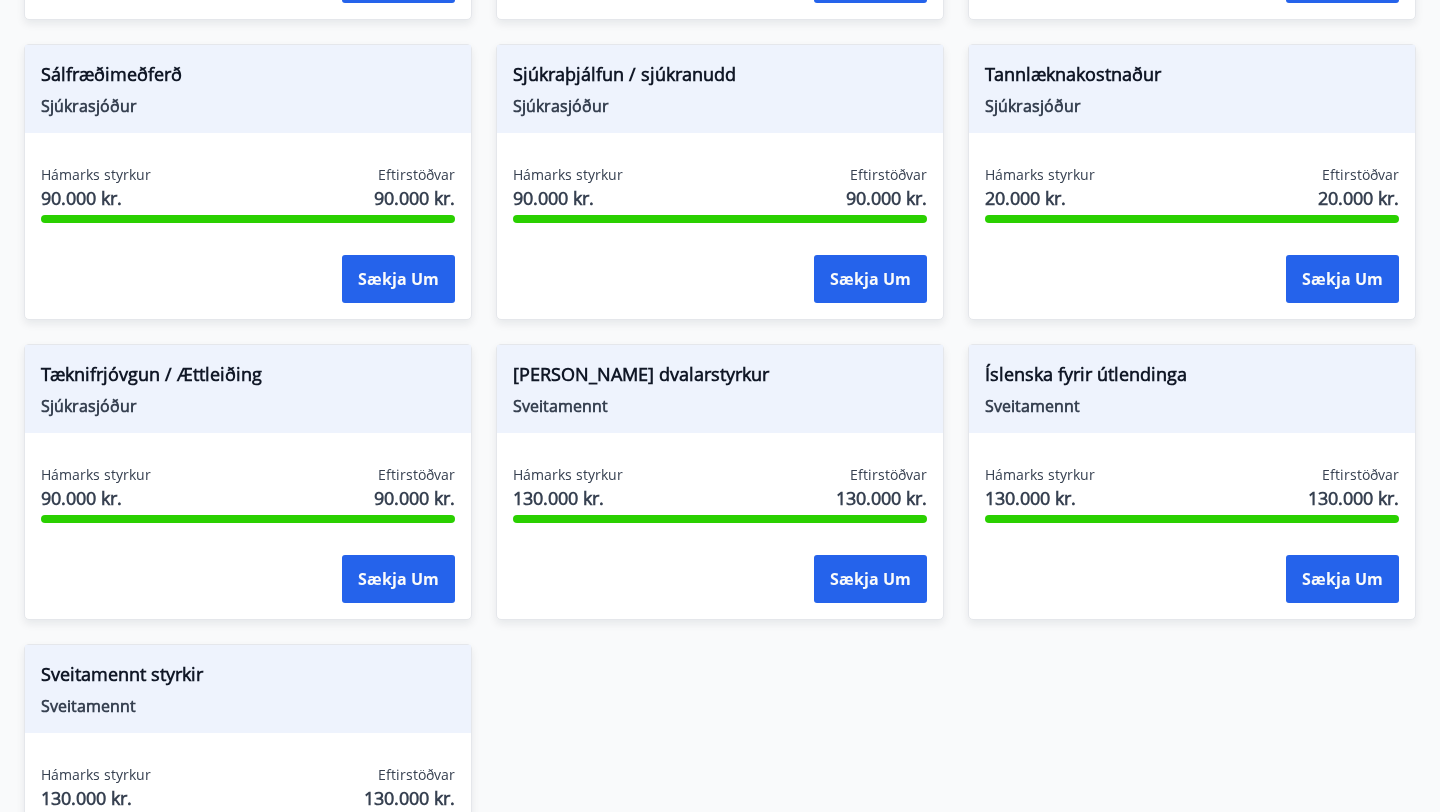 scroll, scrollTop: 1692, scrollLeft: 0, axis: vertical 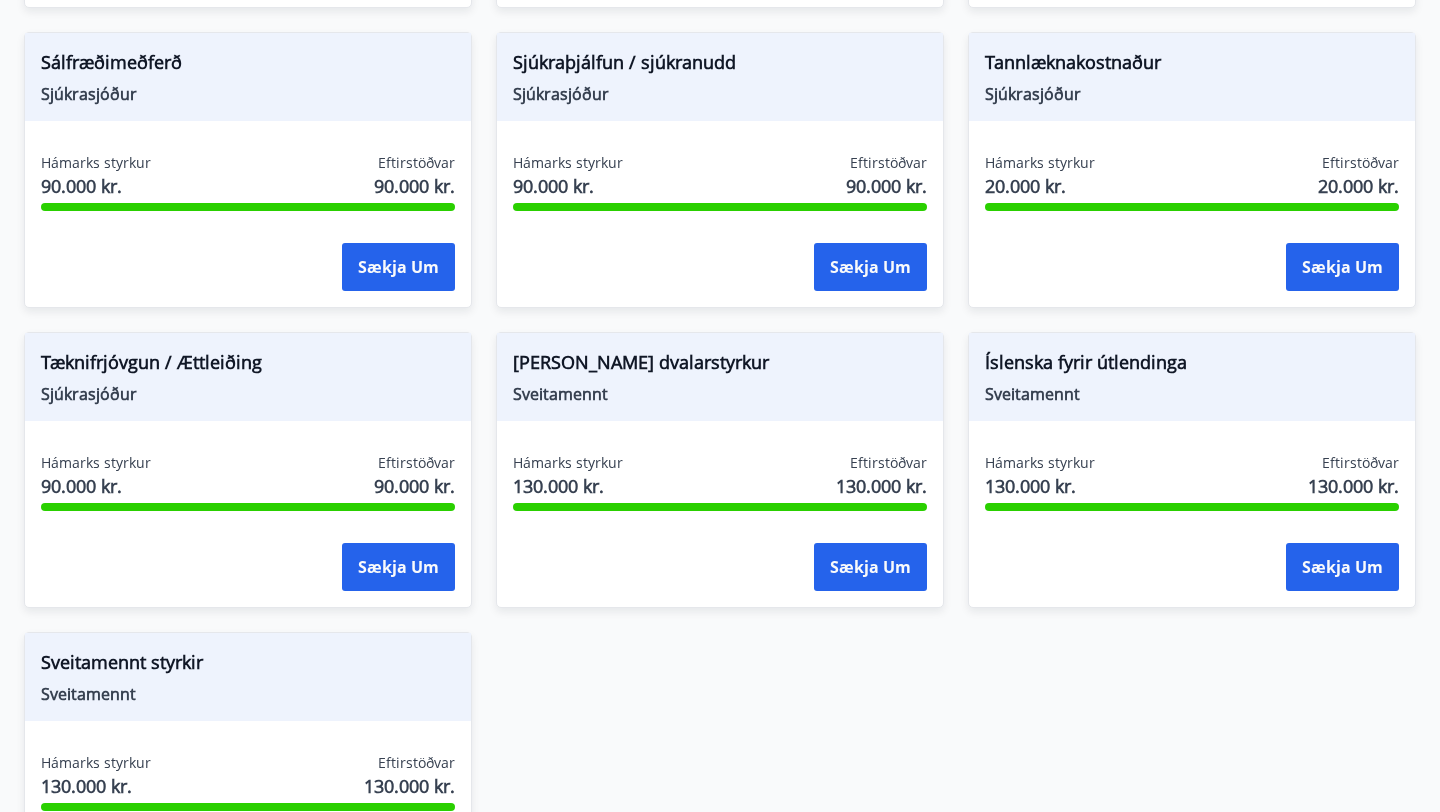 click on "Ferða og dvalarstyrkur" at bounding box center [720, 366] 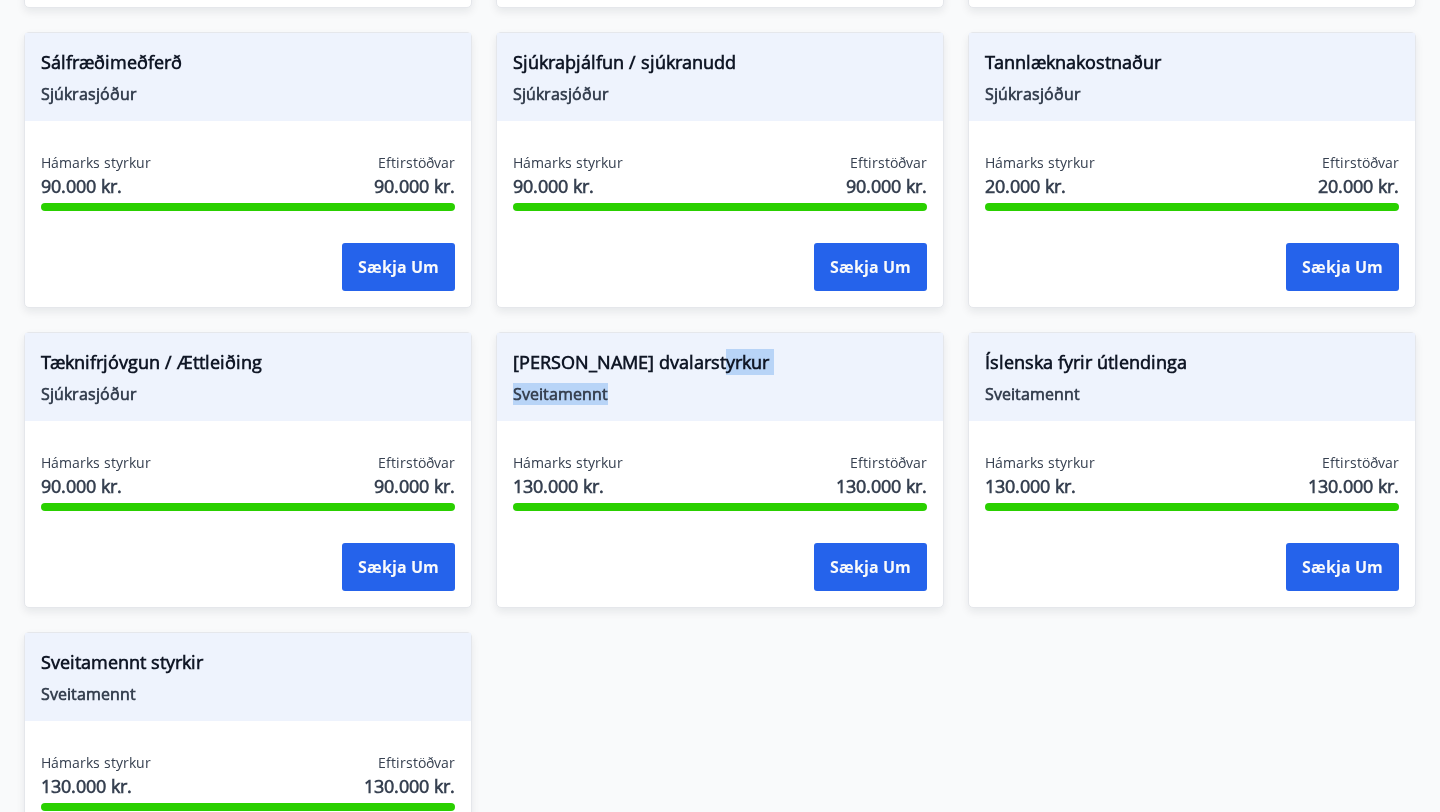drag, startPoint x: 707, startPoint y: 341, endPoint x: 660, endPoint y: 377, distance: 59.20304 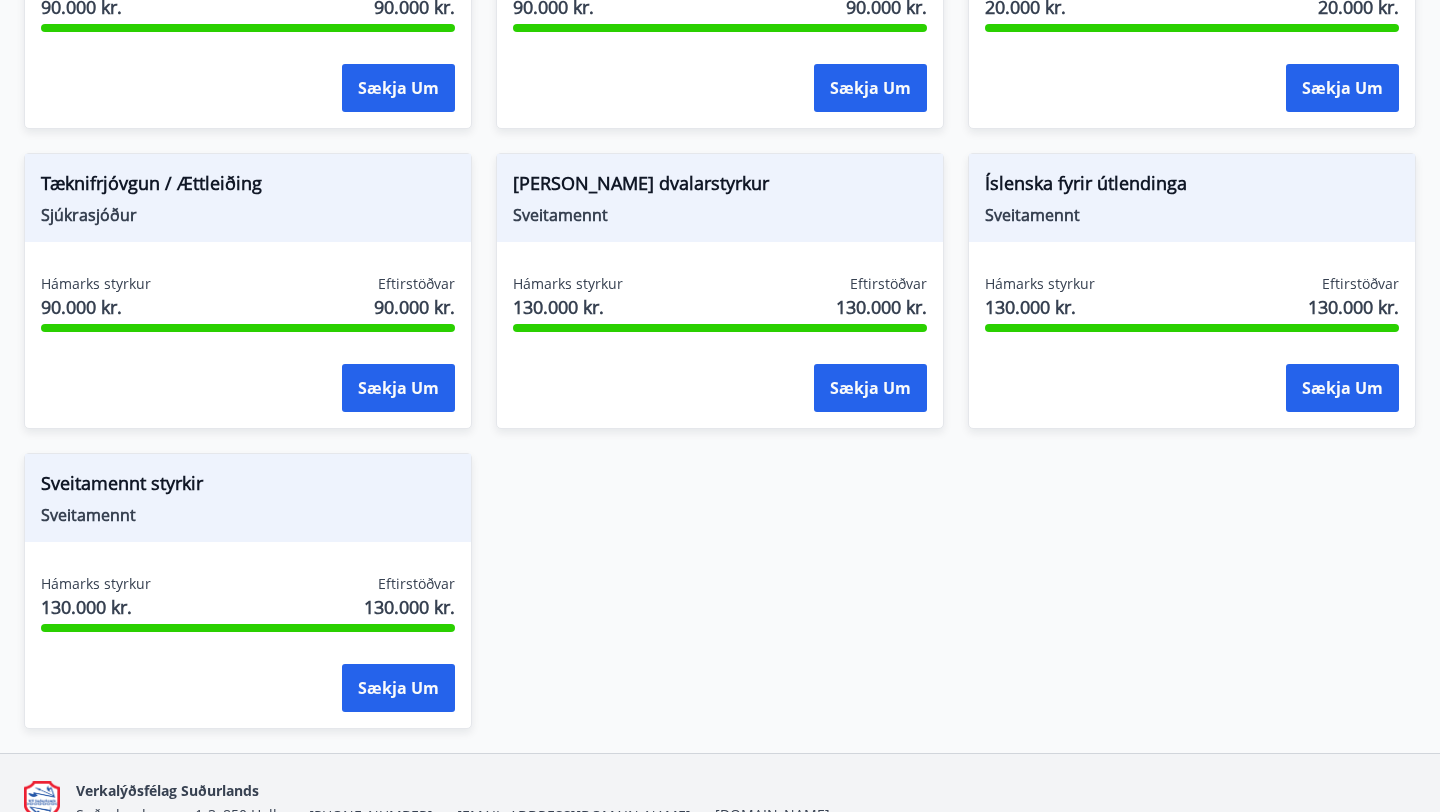 scroll, scrollTop: 1873, scrollLeft: 0, axis: vertical 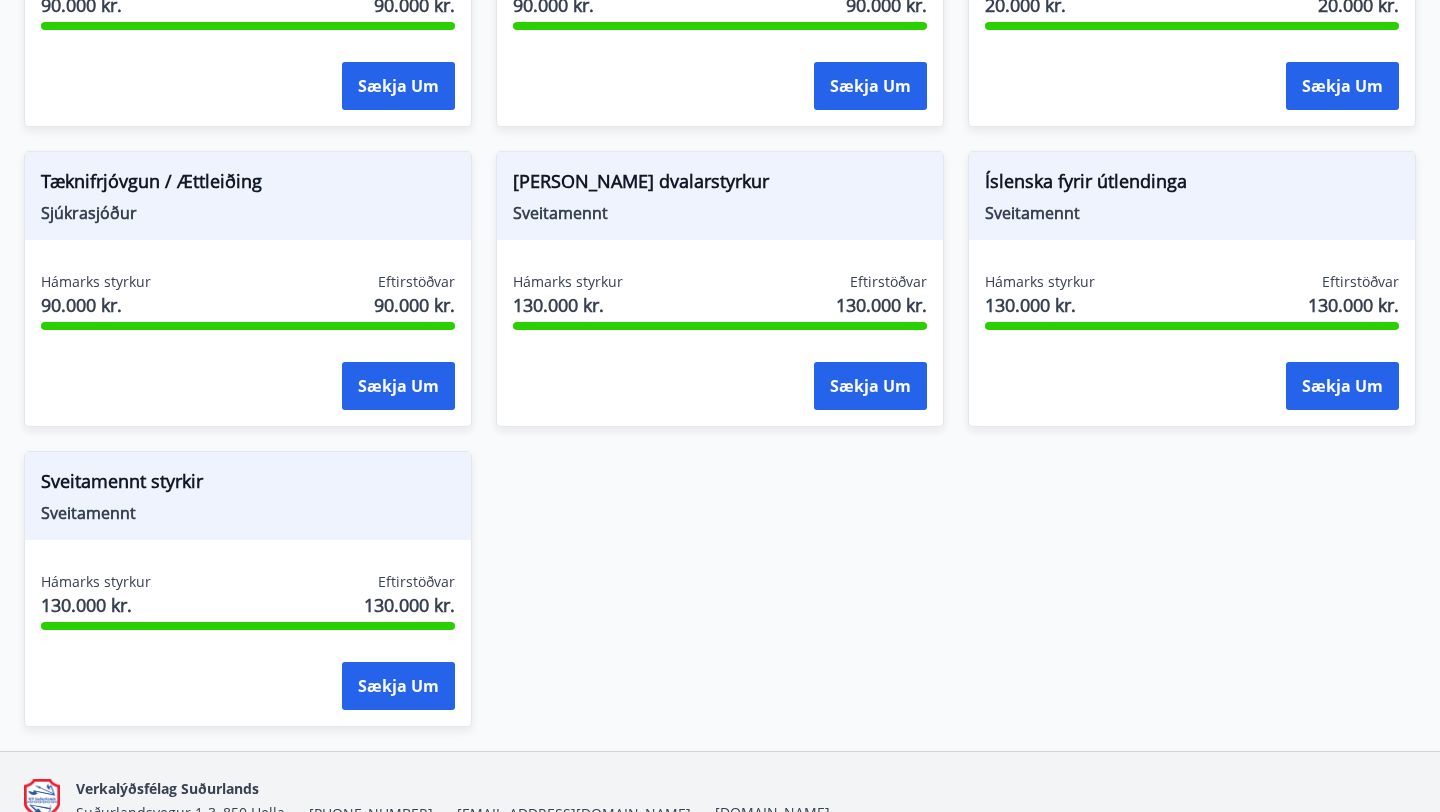 click on "Sveitamennt" at bounding box center [248, 513] 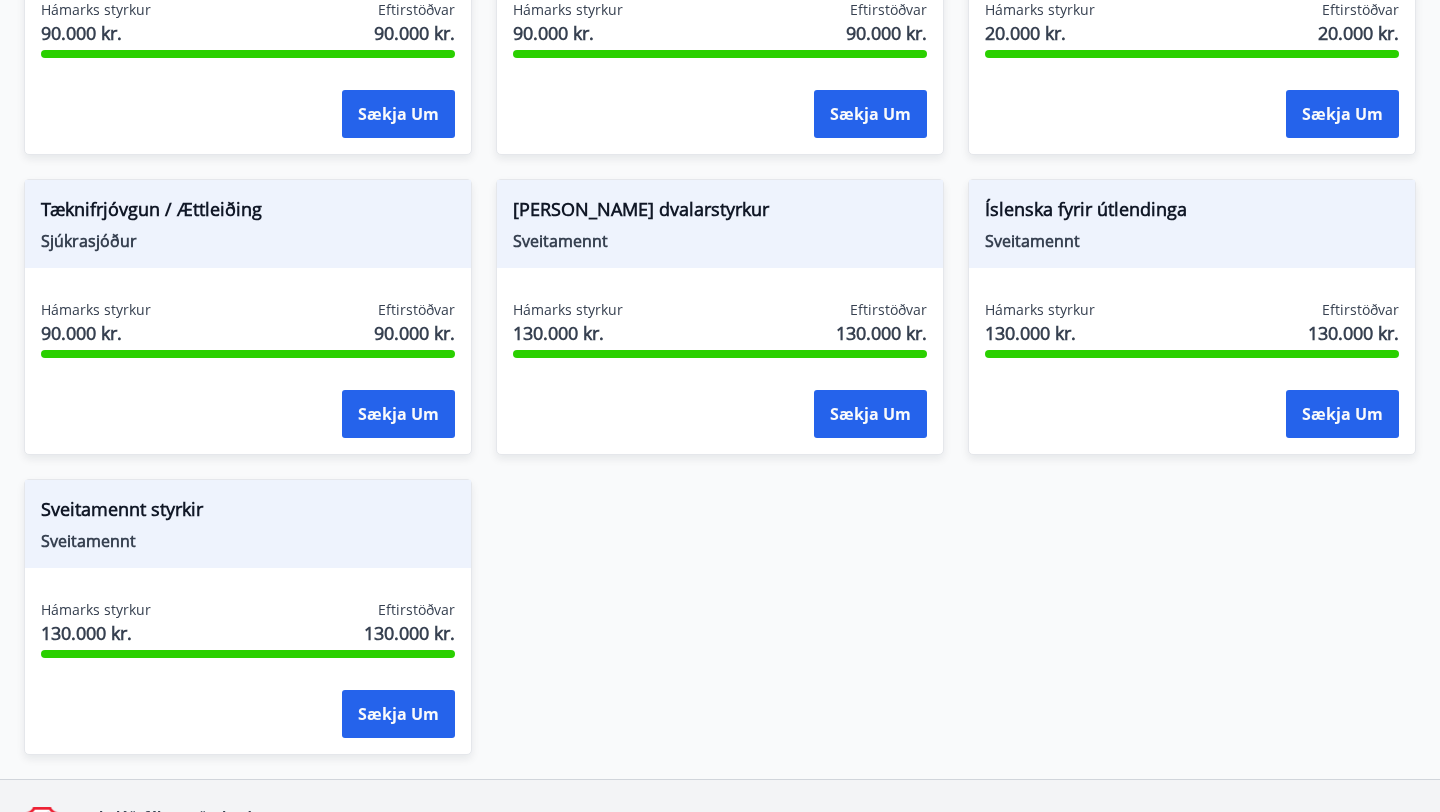 scroll, scrollTop: 1842, scrollLeft: 0, axis: vertical 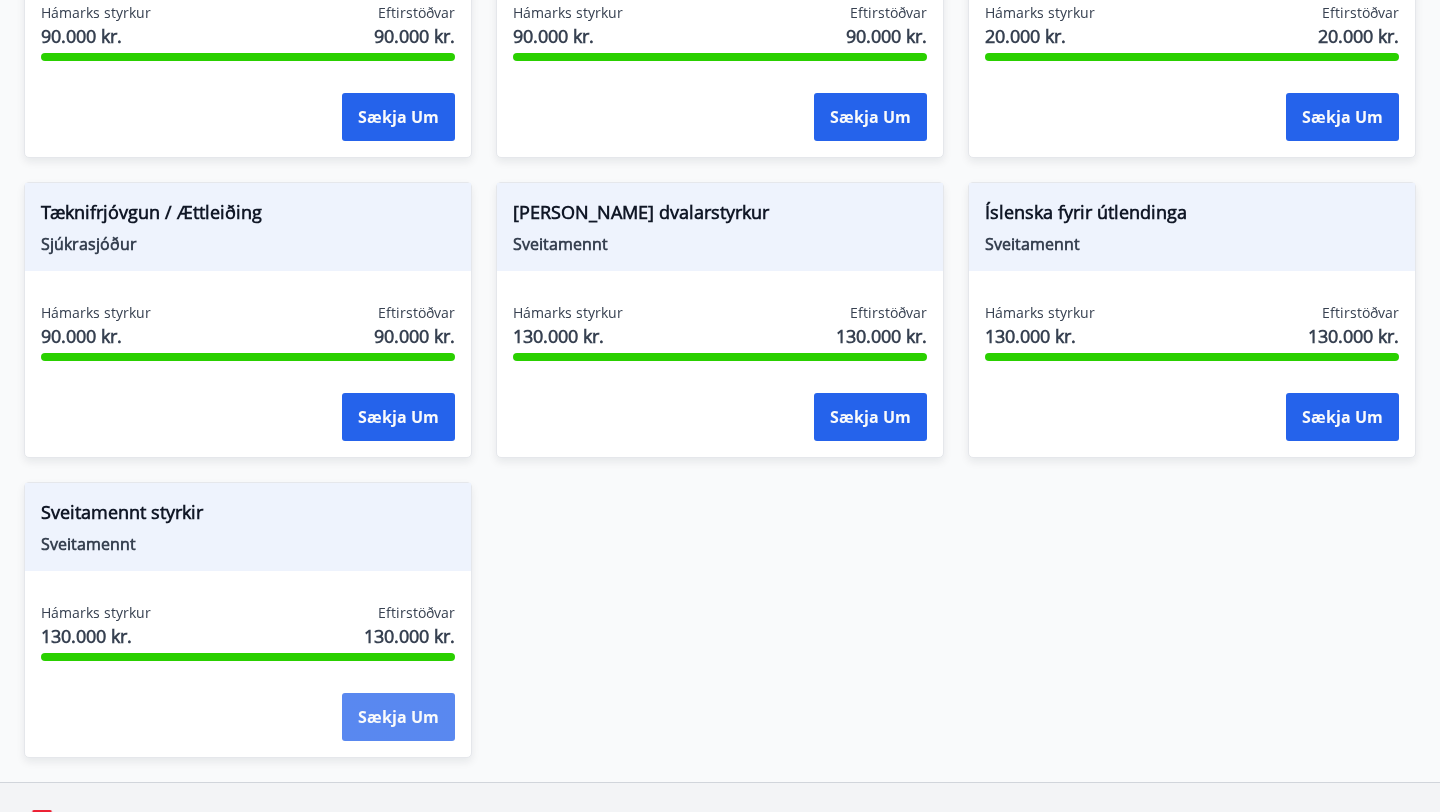 click on "Sækja um" at bounding box center [398, 717] 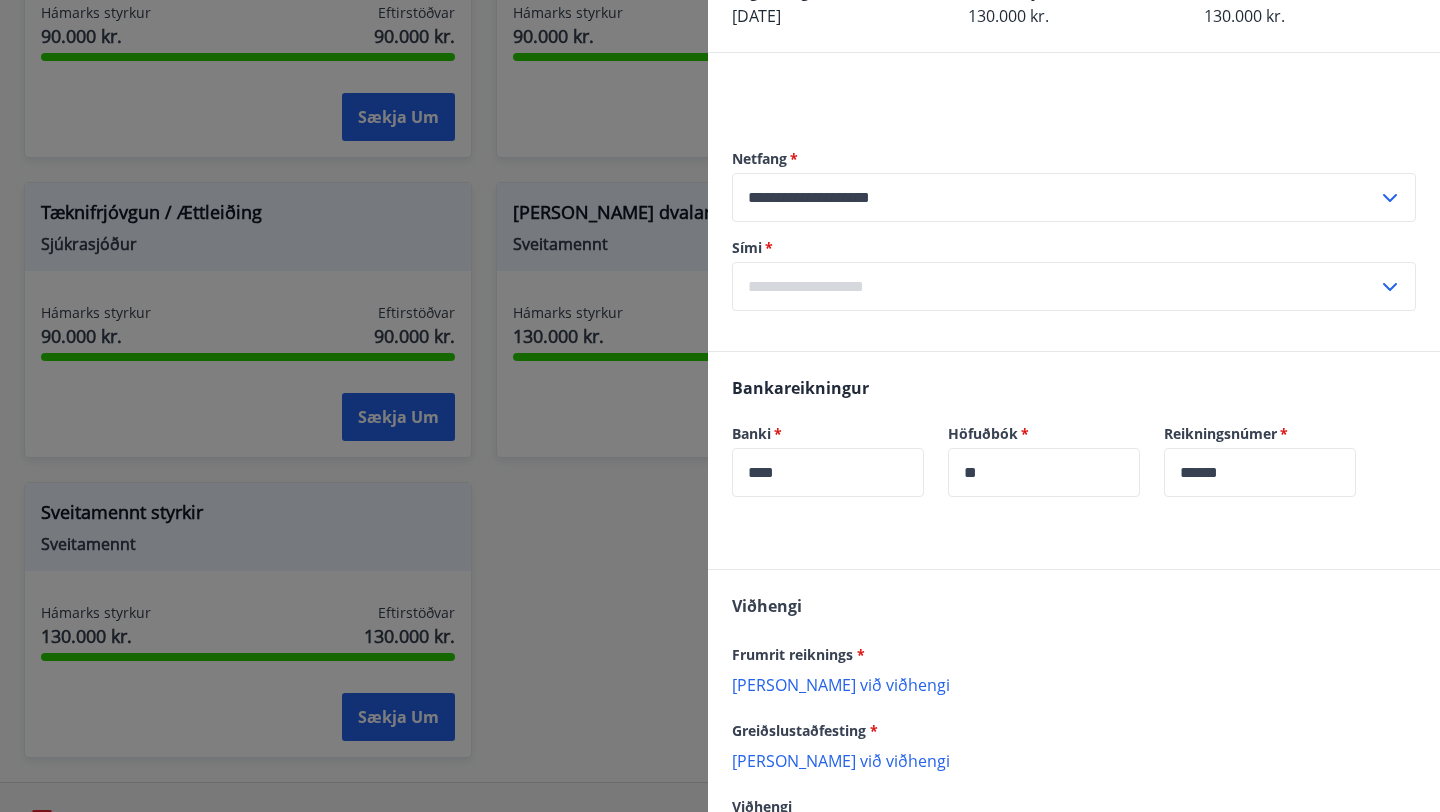 scroll, scrollTop: 0, scrollLeft: 0, axis: both 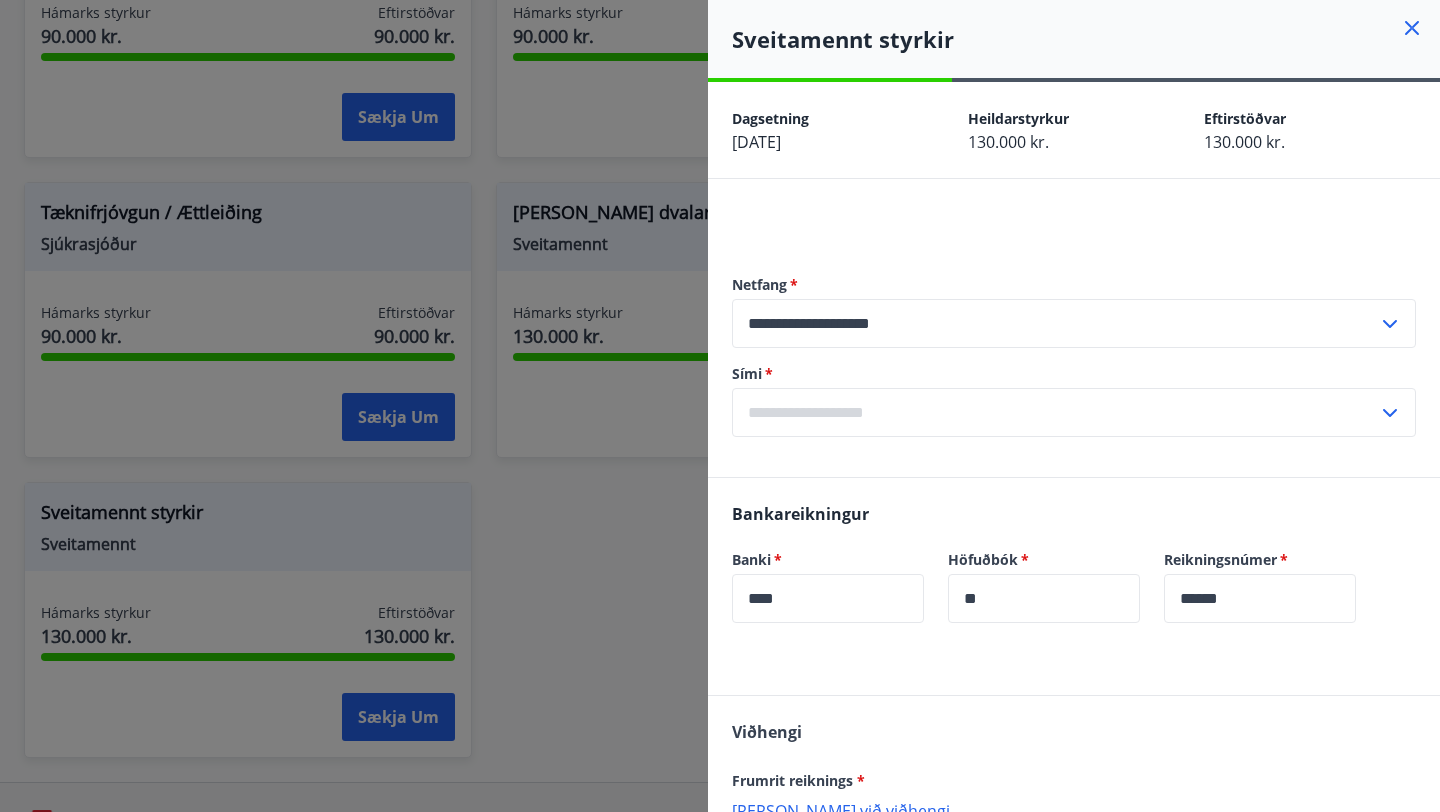 click at bounding box center [720, 406] 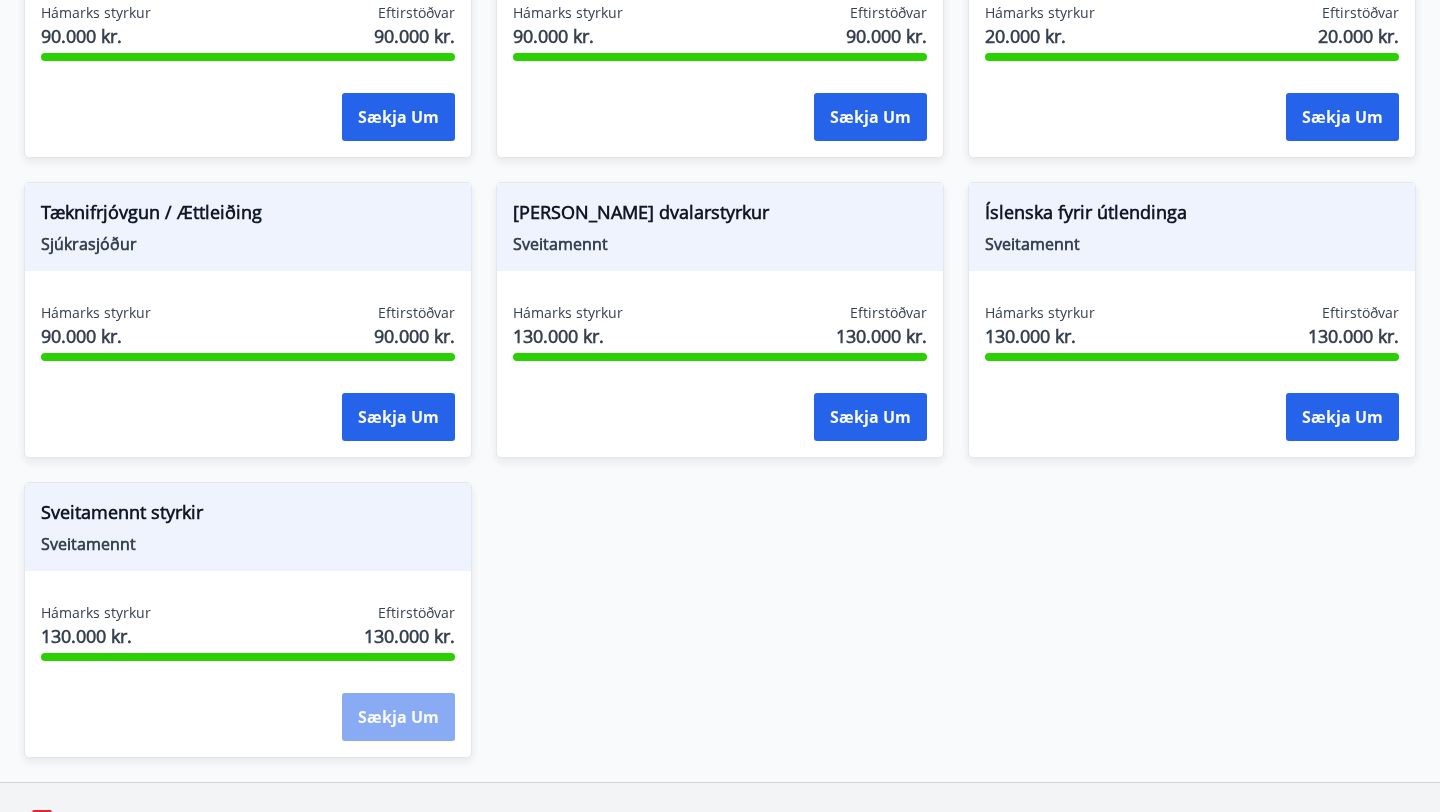 click on "Sækja um" at bounding box center (398, 717) 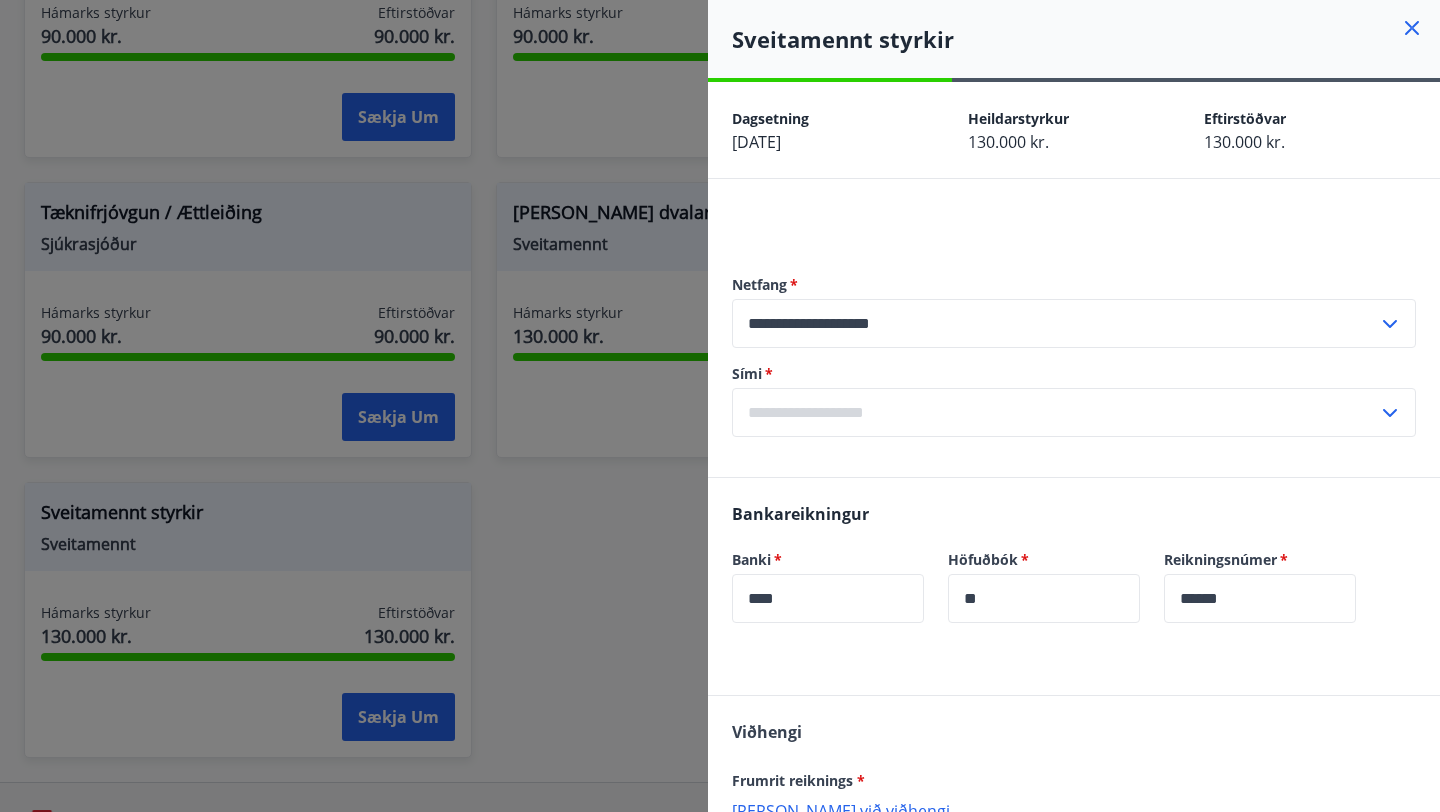 click at bounding box center [1055, 412] 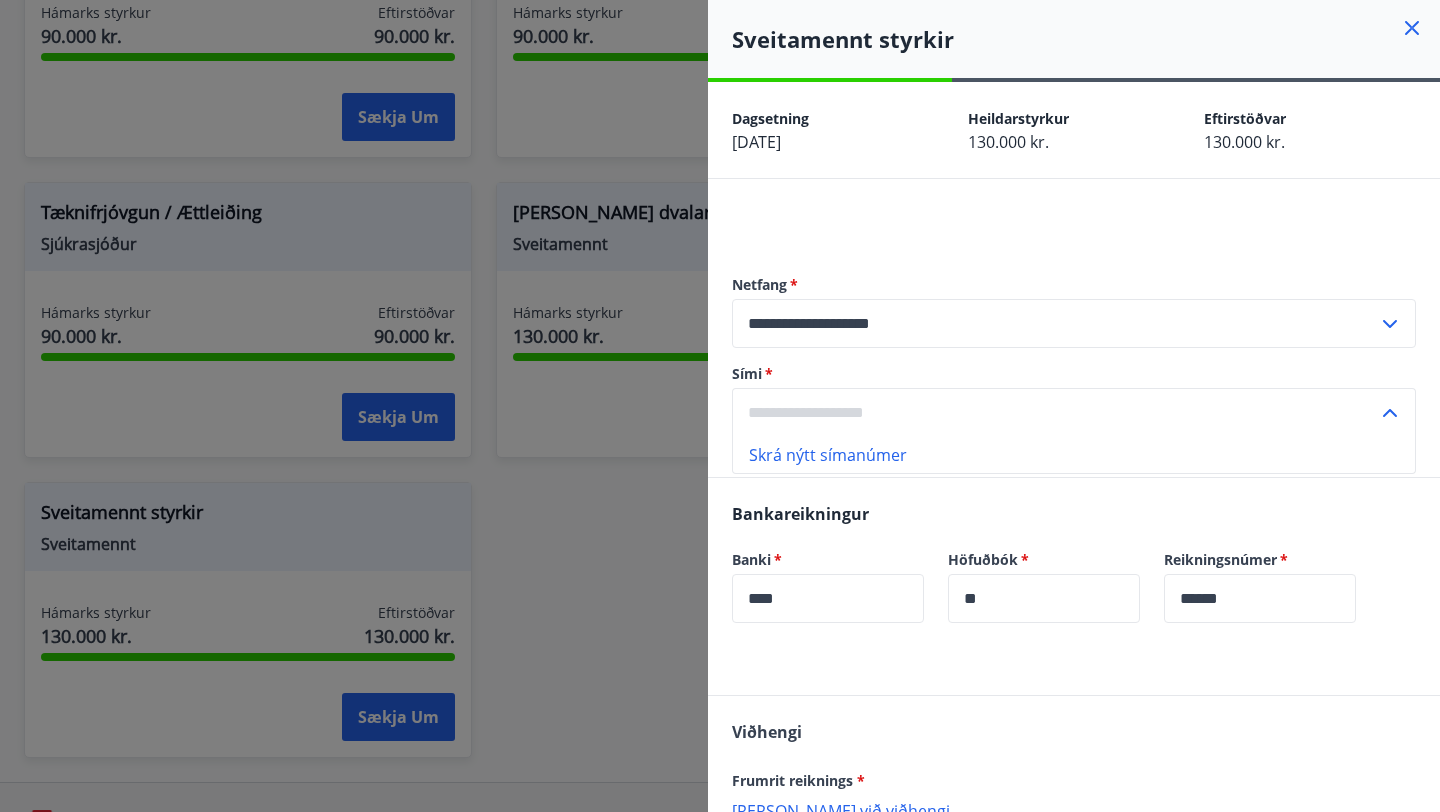 click at bounding box center (1055, 412) 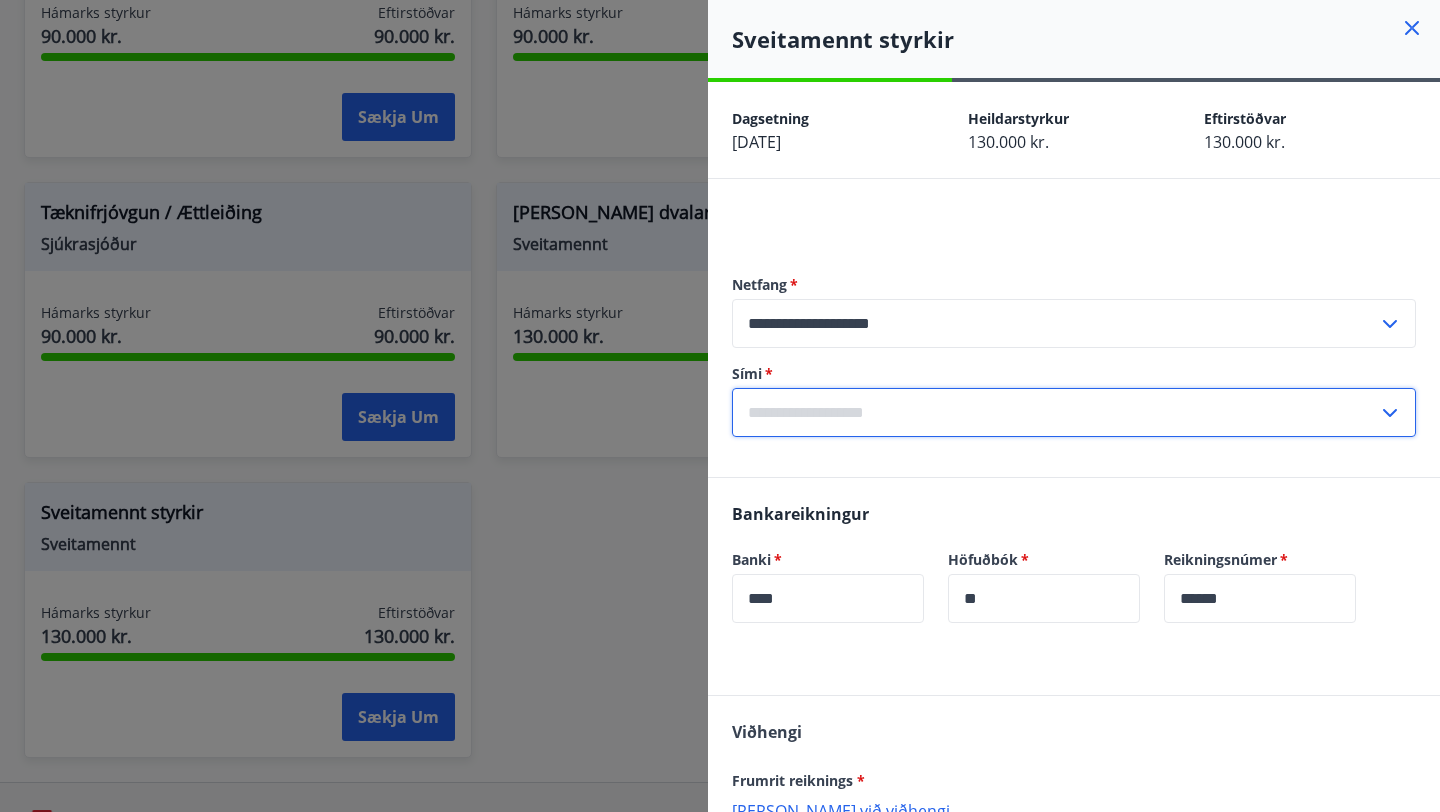 type 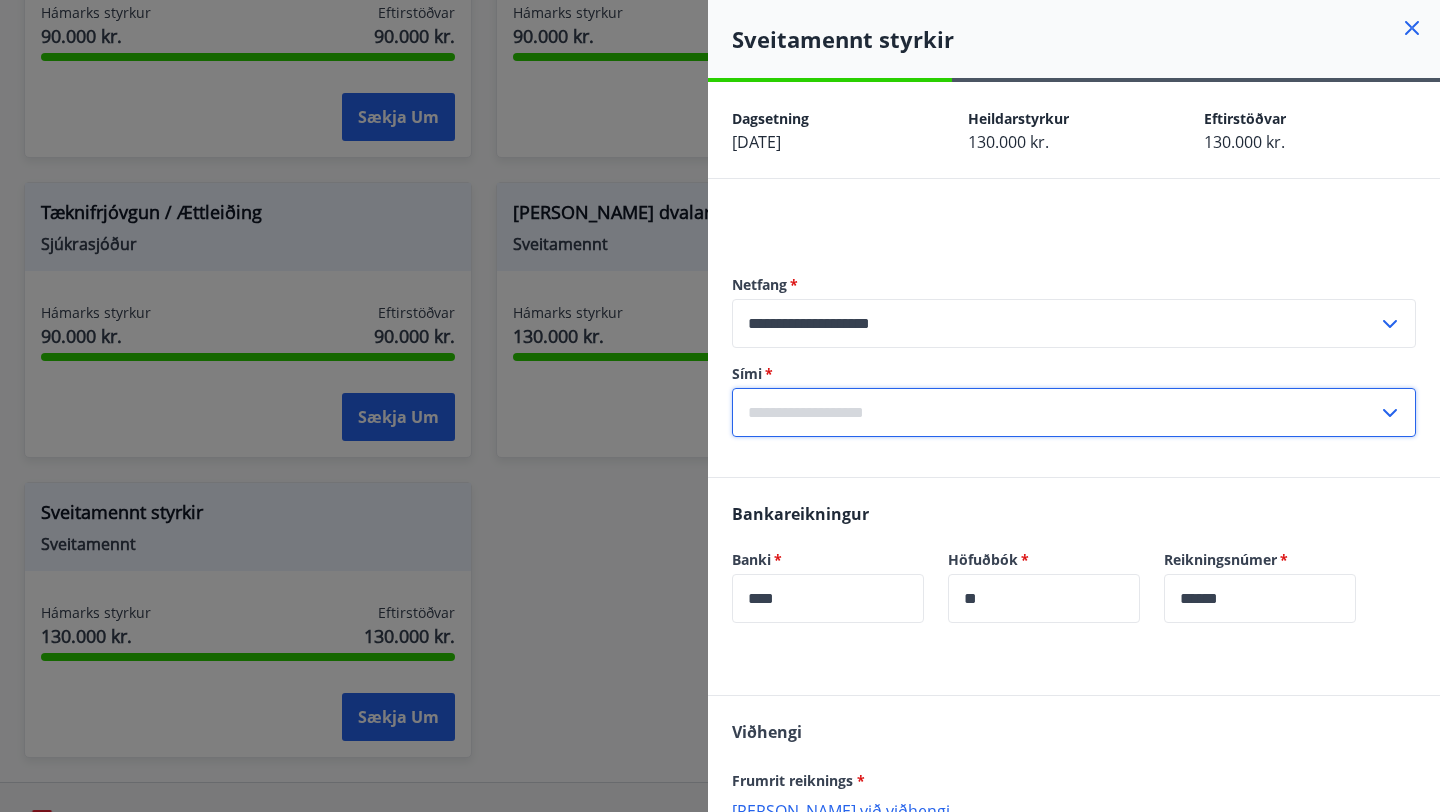 click at bounding box center [1055, 412] 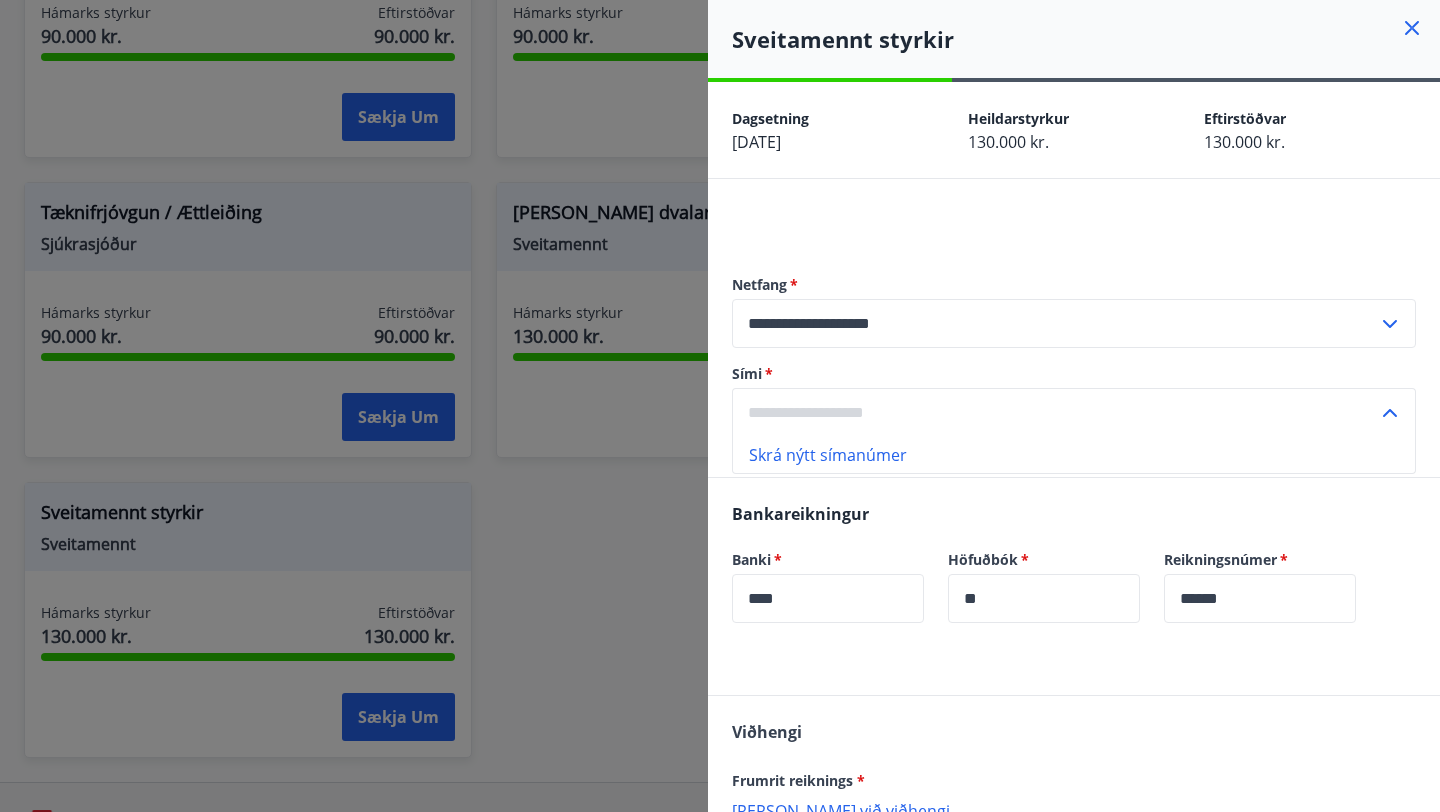 click on "Skrá nýtt símanúmer" at bounding box center (1074, 455) 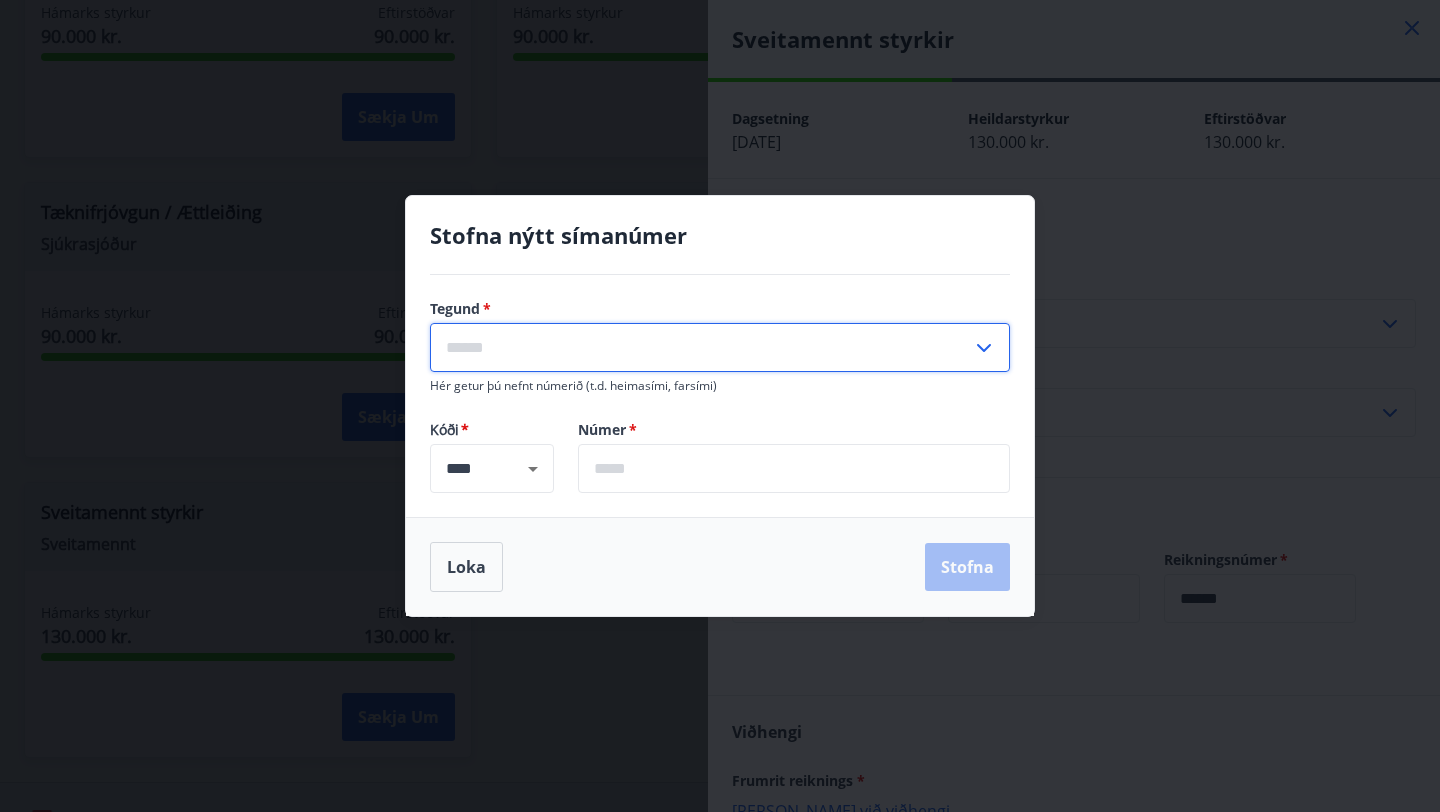 click at bounding box center (701, 347) 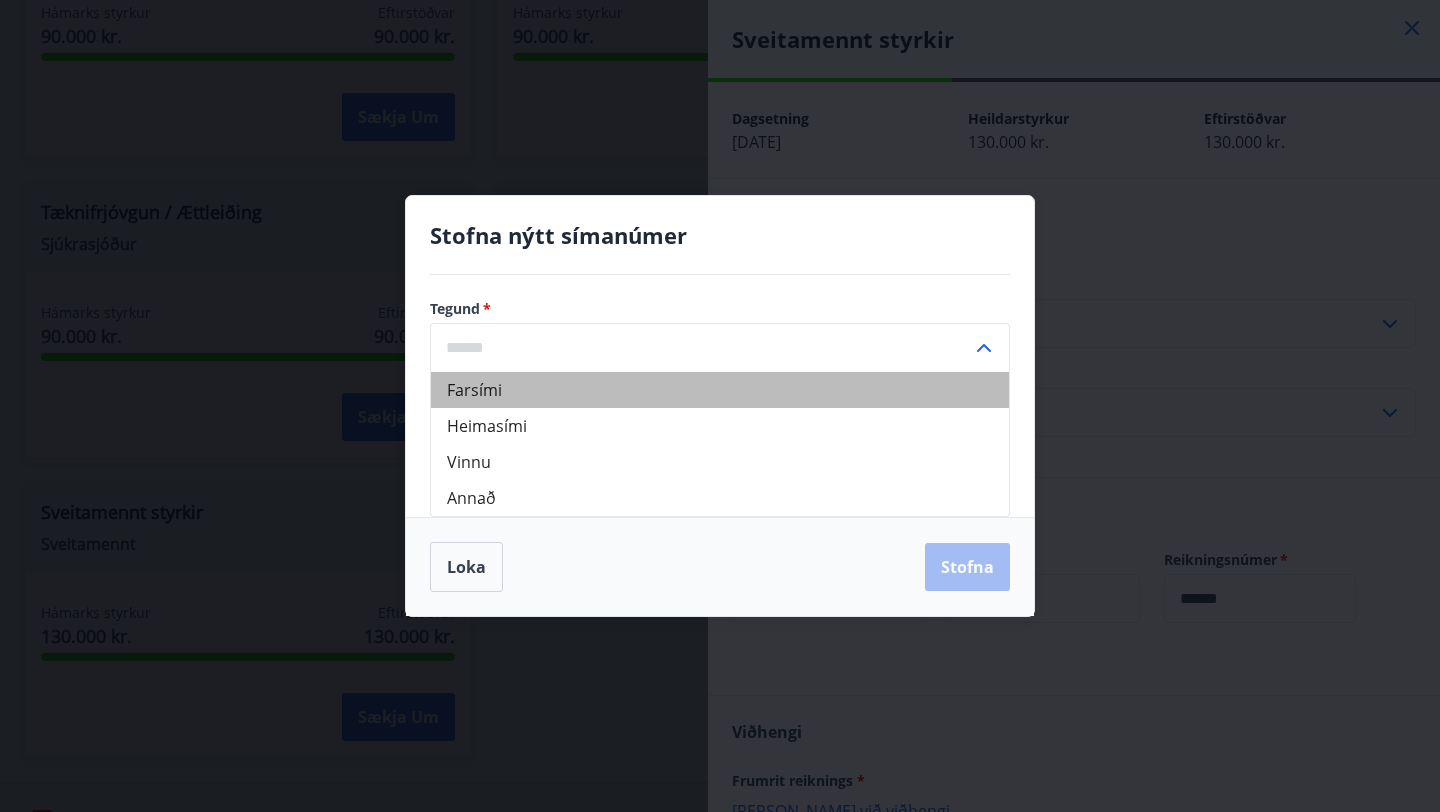 click on "Farsími" at bounding box center (720, 390) 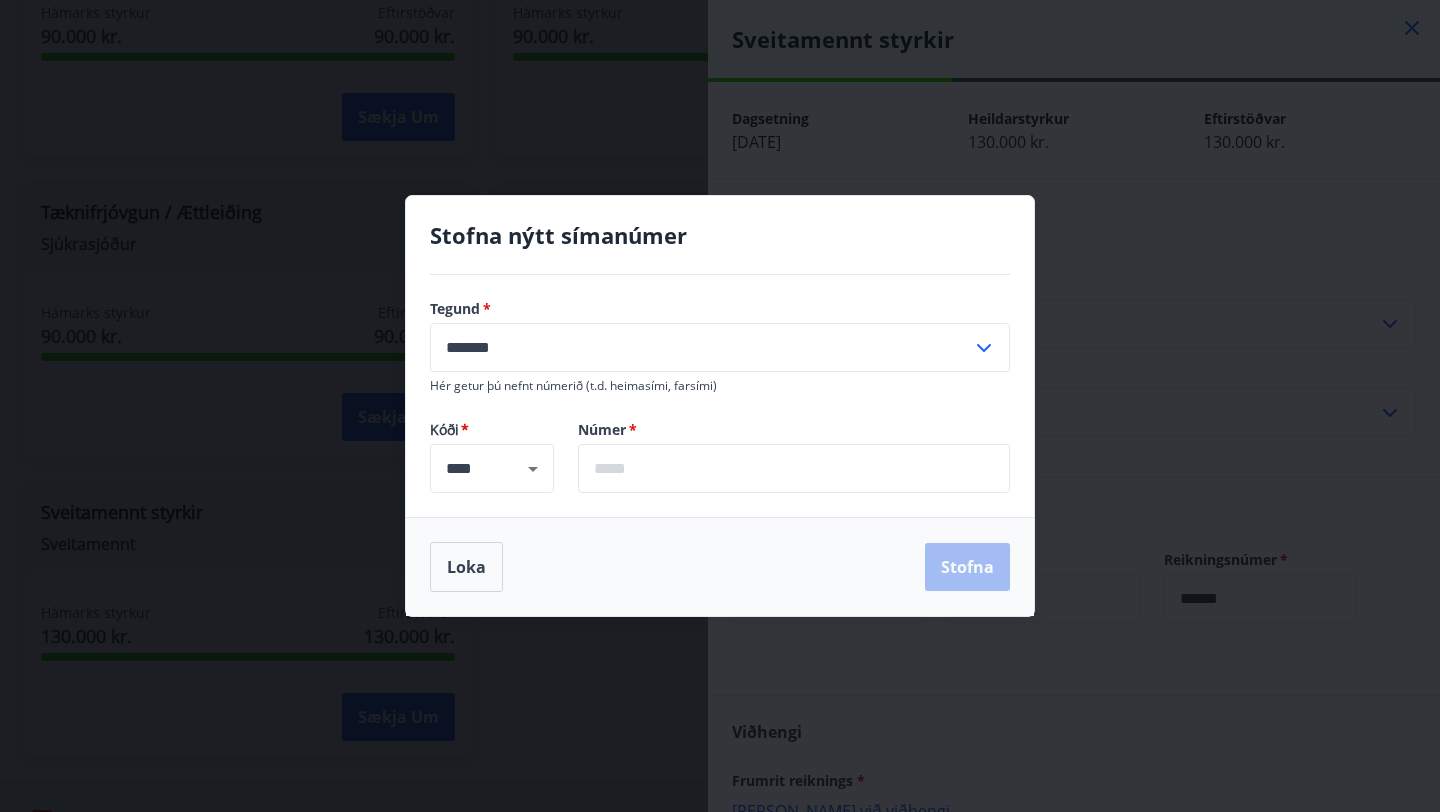 click at bounding box center [794, 468] 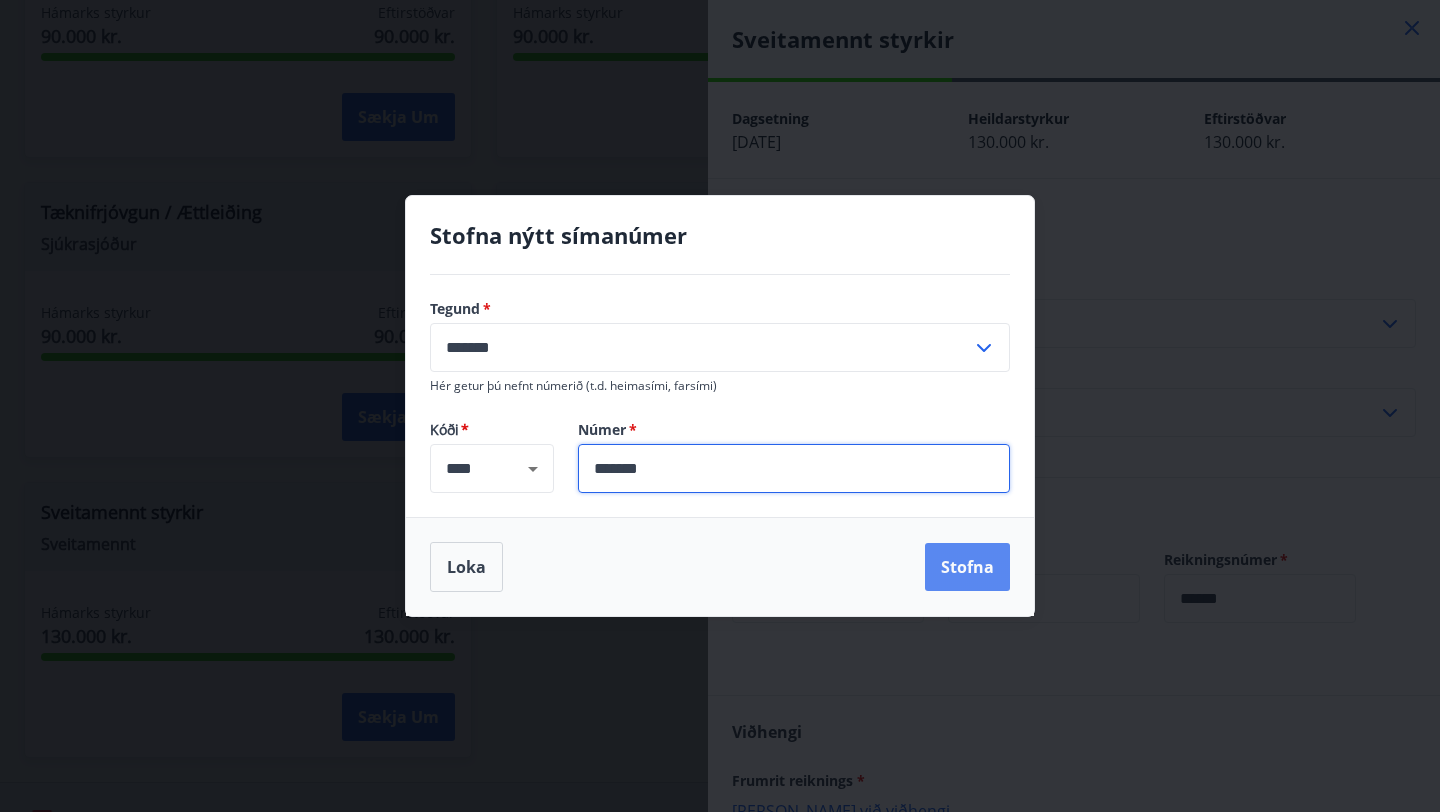 type on "*******" 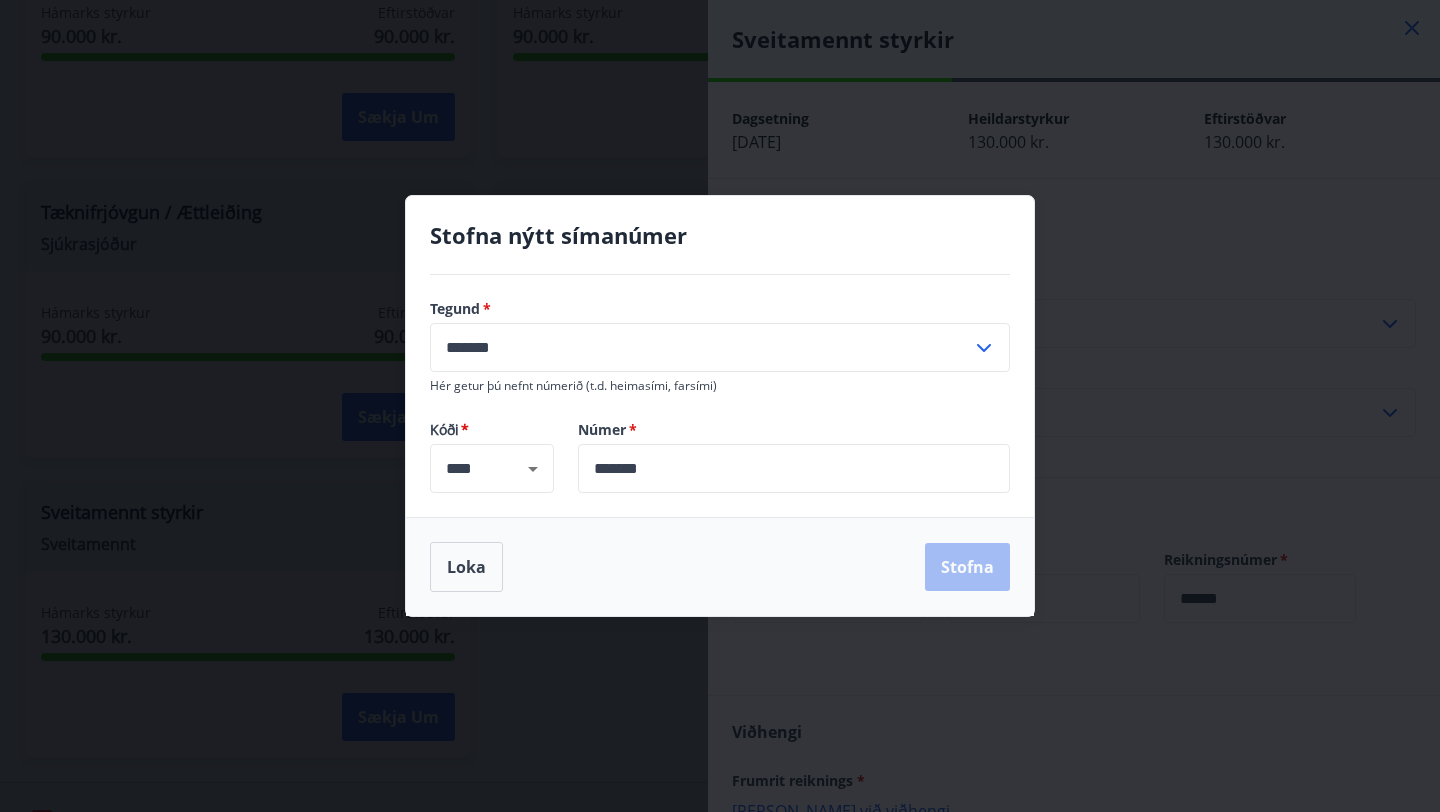 type on "**********" 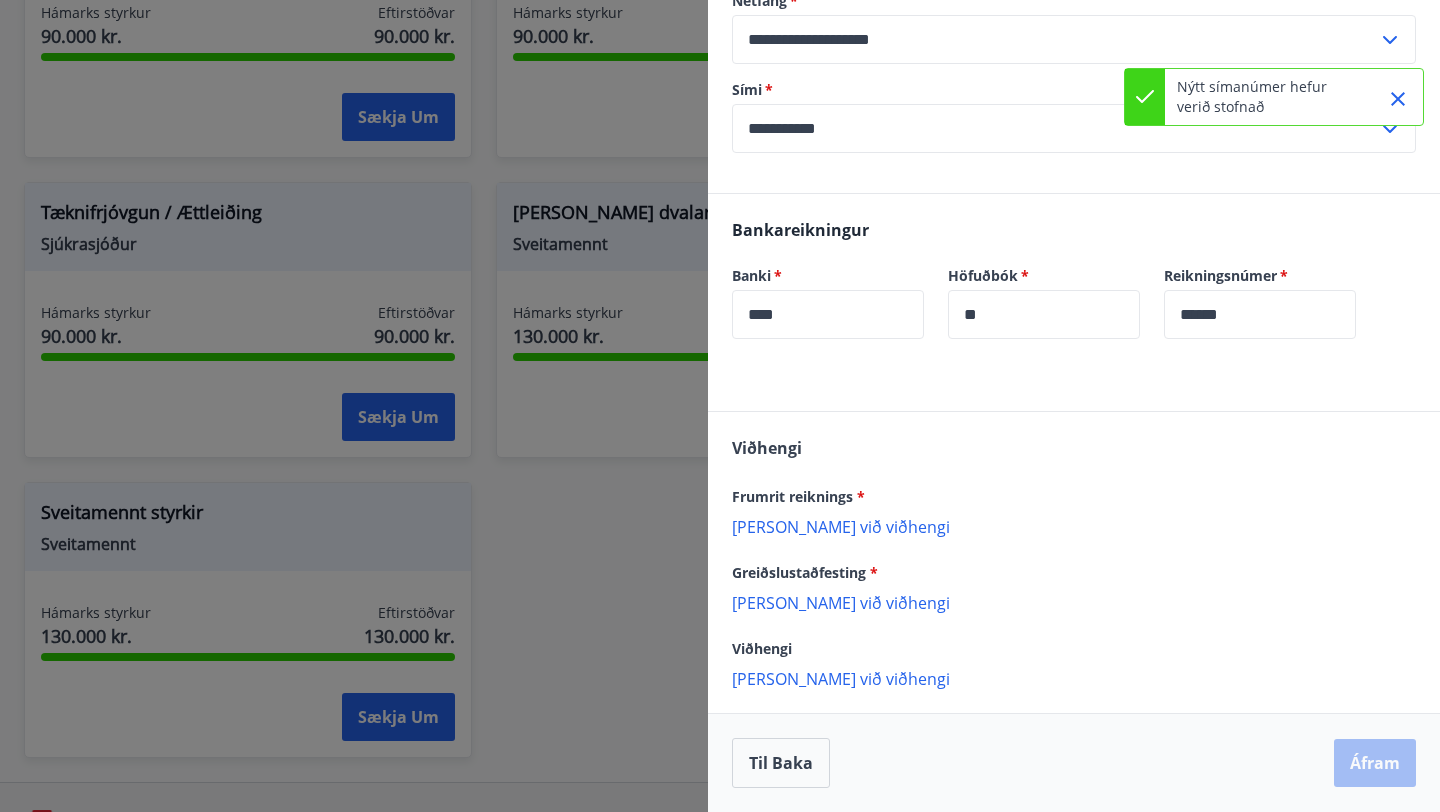 scroll, scrollTop: 253, scrollLeft: 0, axis: vertical 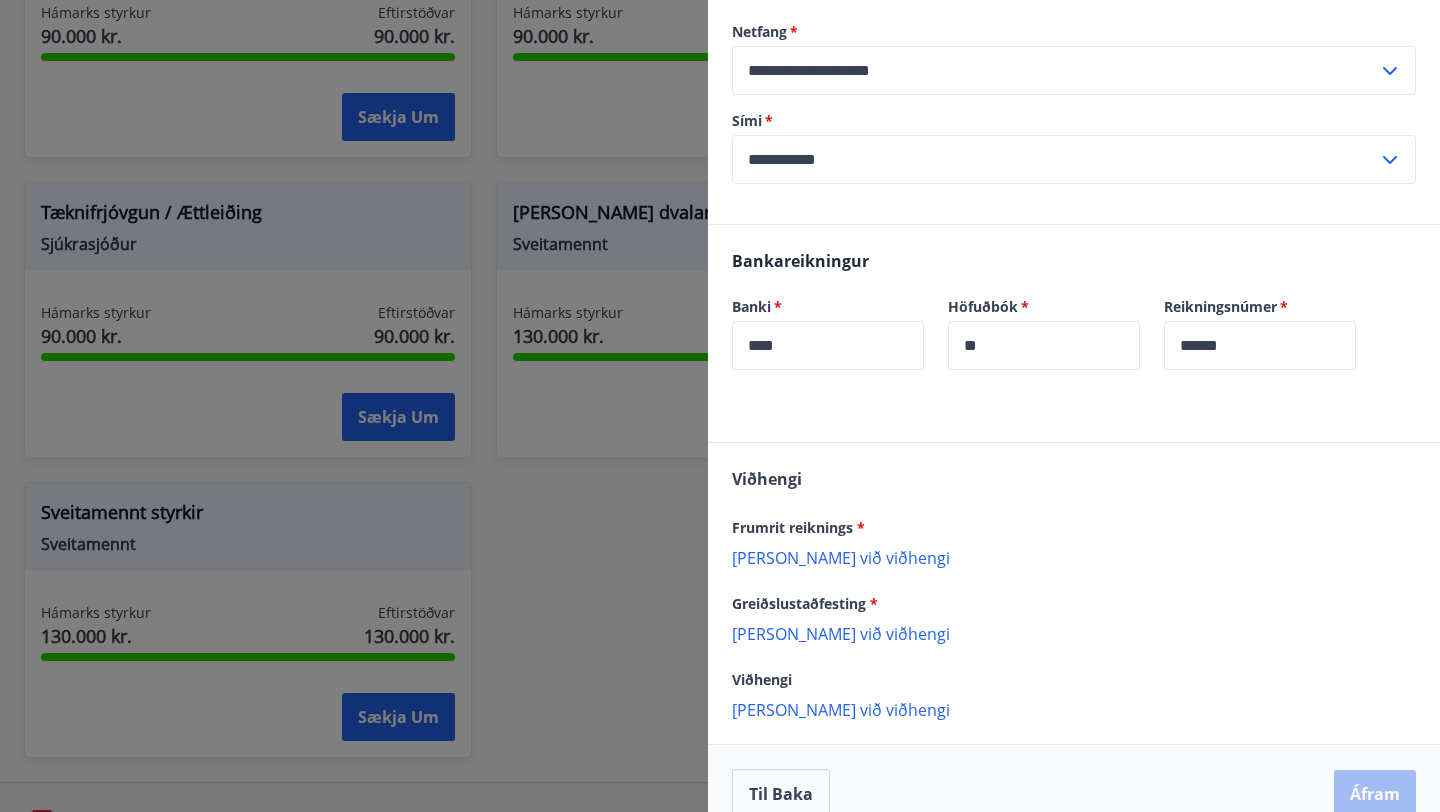 click on "Bæta við viðhengi" at bounding box center (1074, 557) 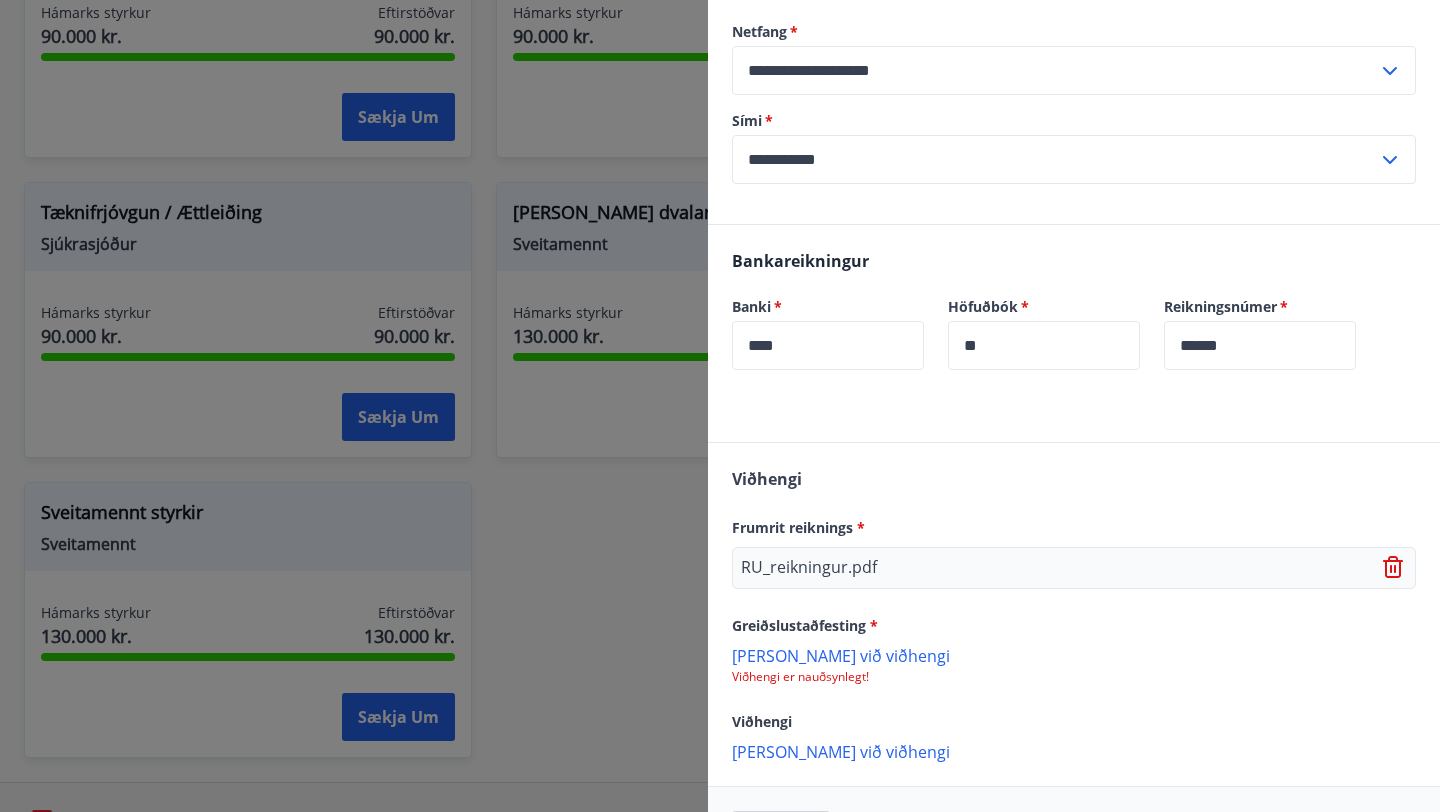 scroll, scrollTop: 326, scrollLeft: 0, axis: vertical 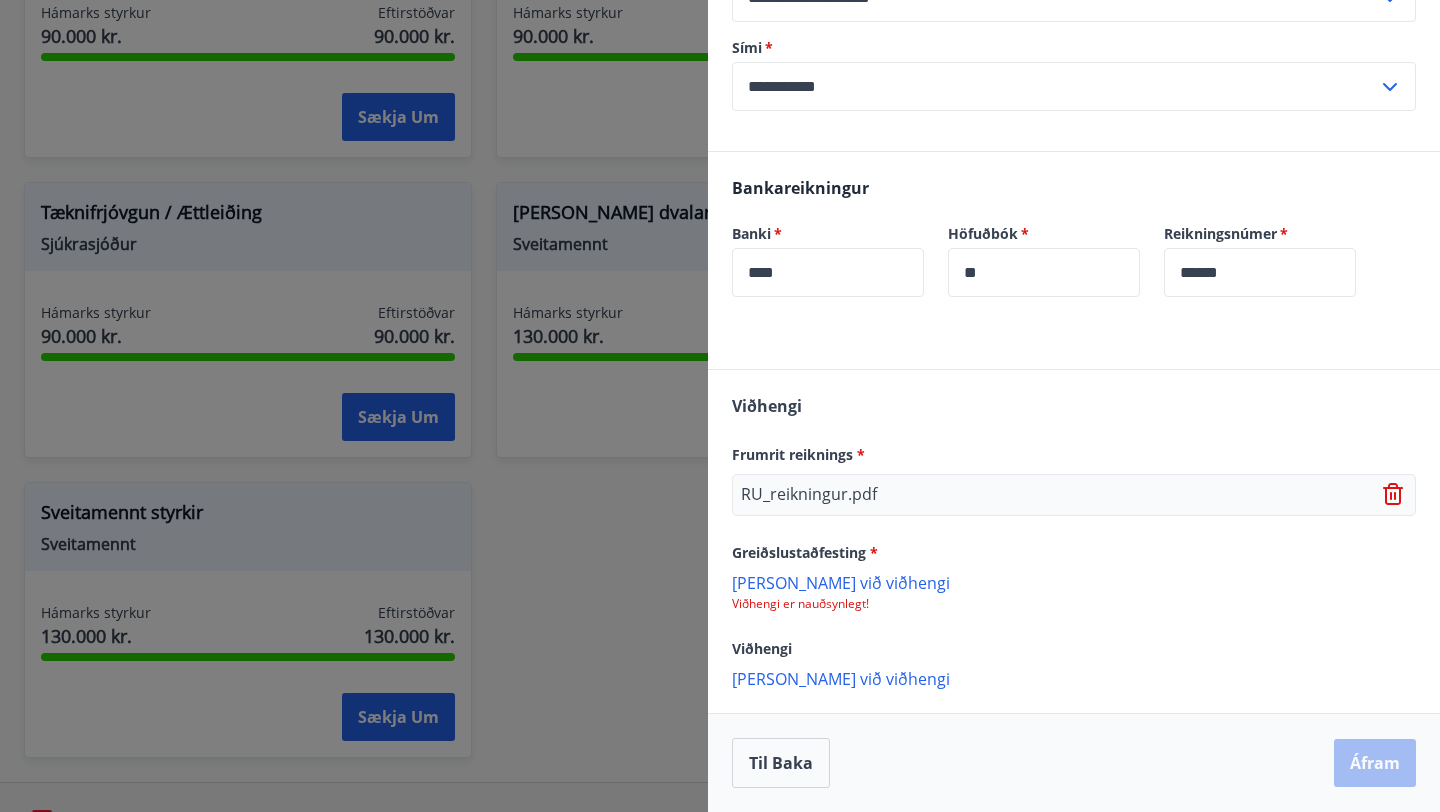 click on "Bæta við viðhengi" at bounding box center [1074, 582] 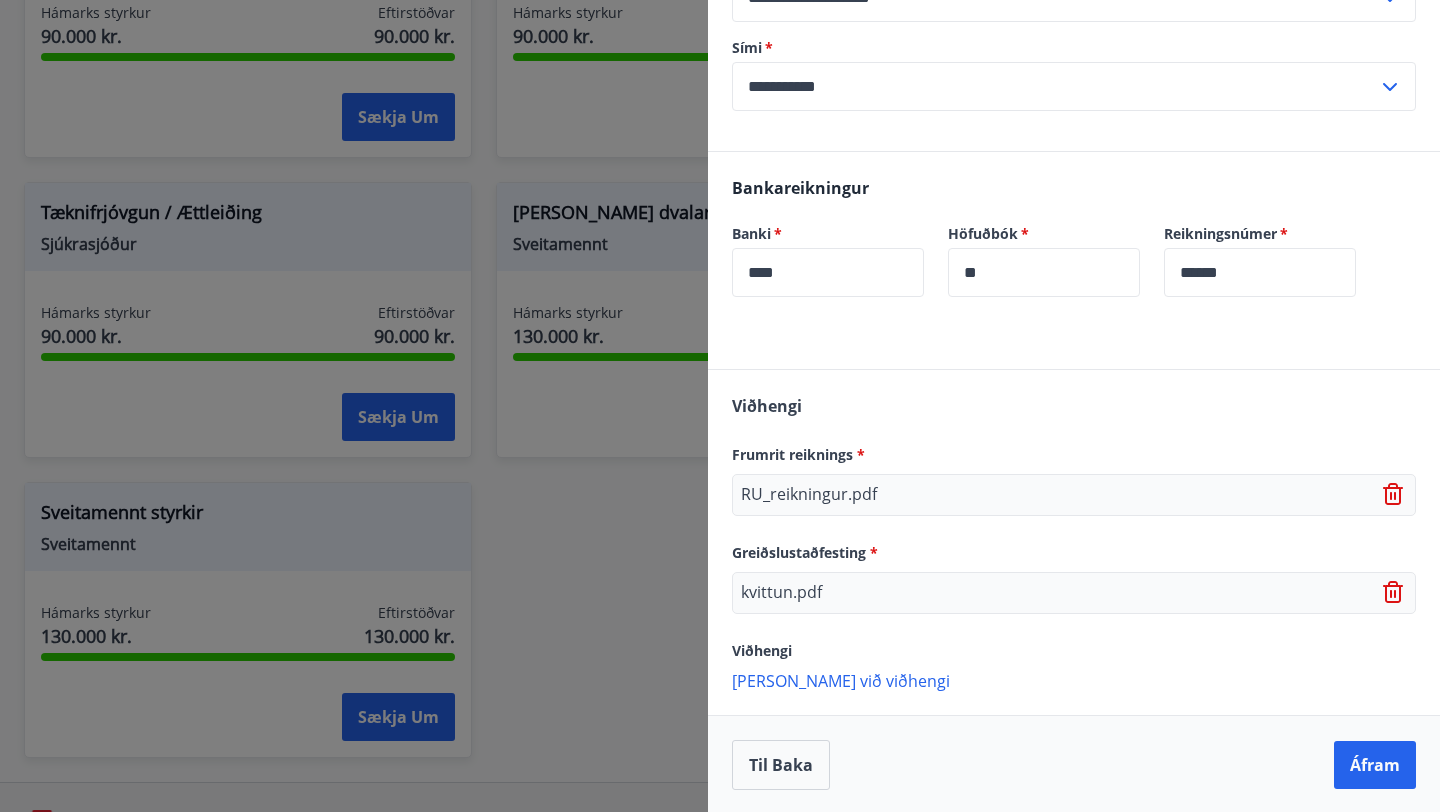 click 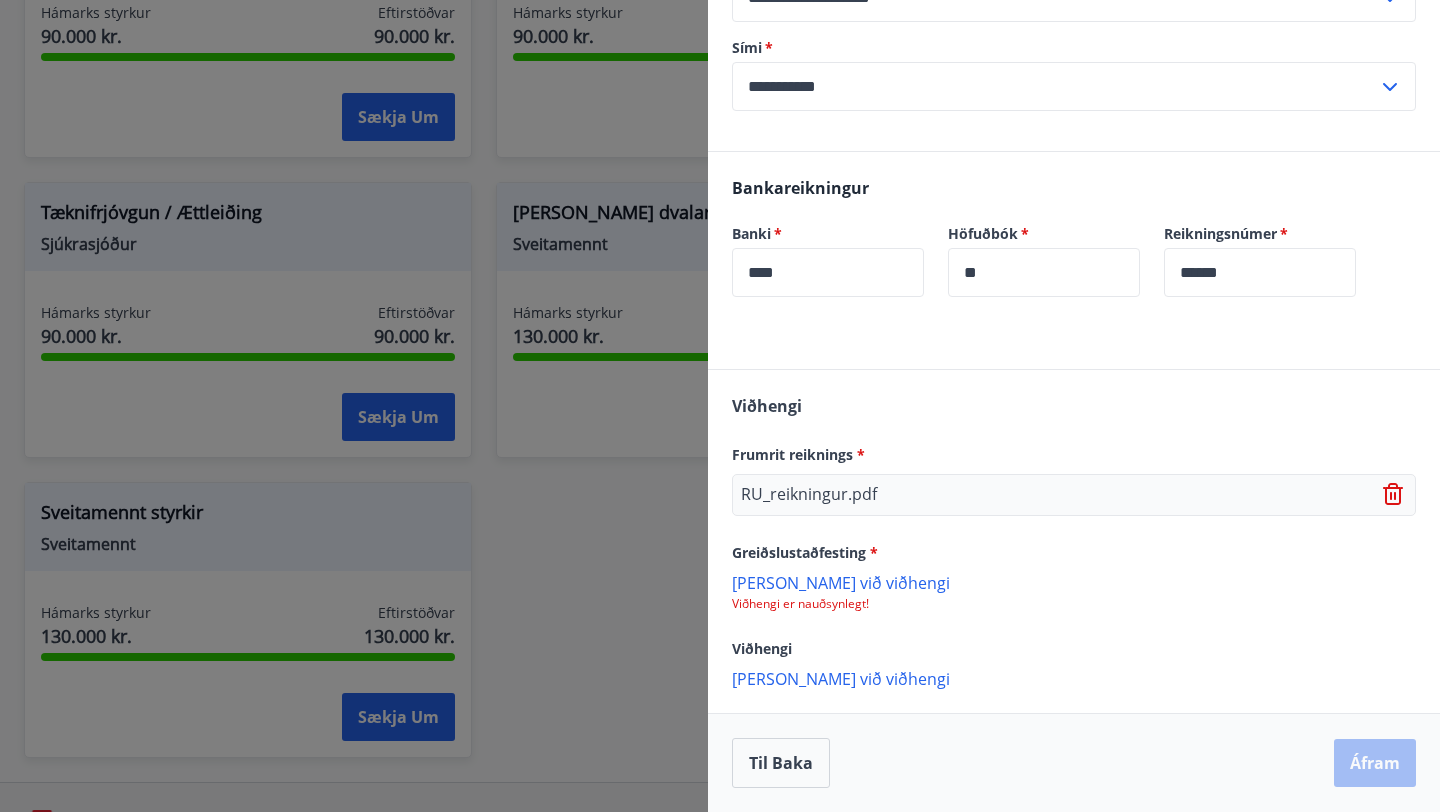 click on "Bæta við viðhengi" at bounding box center [1074, 582] 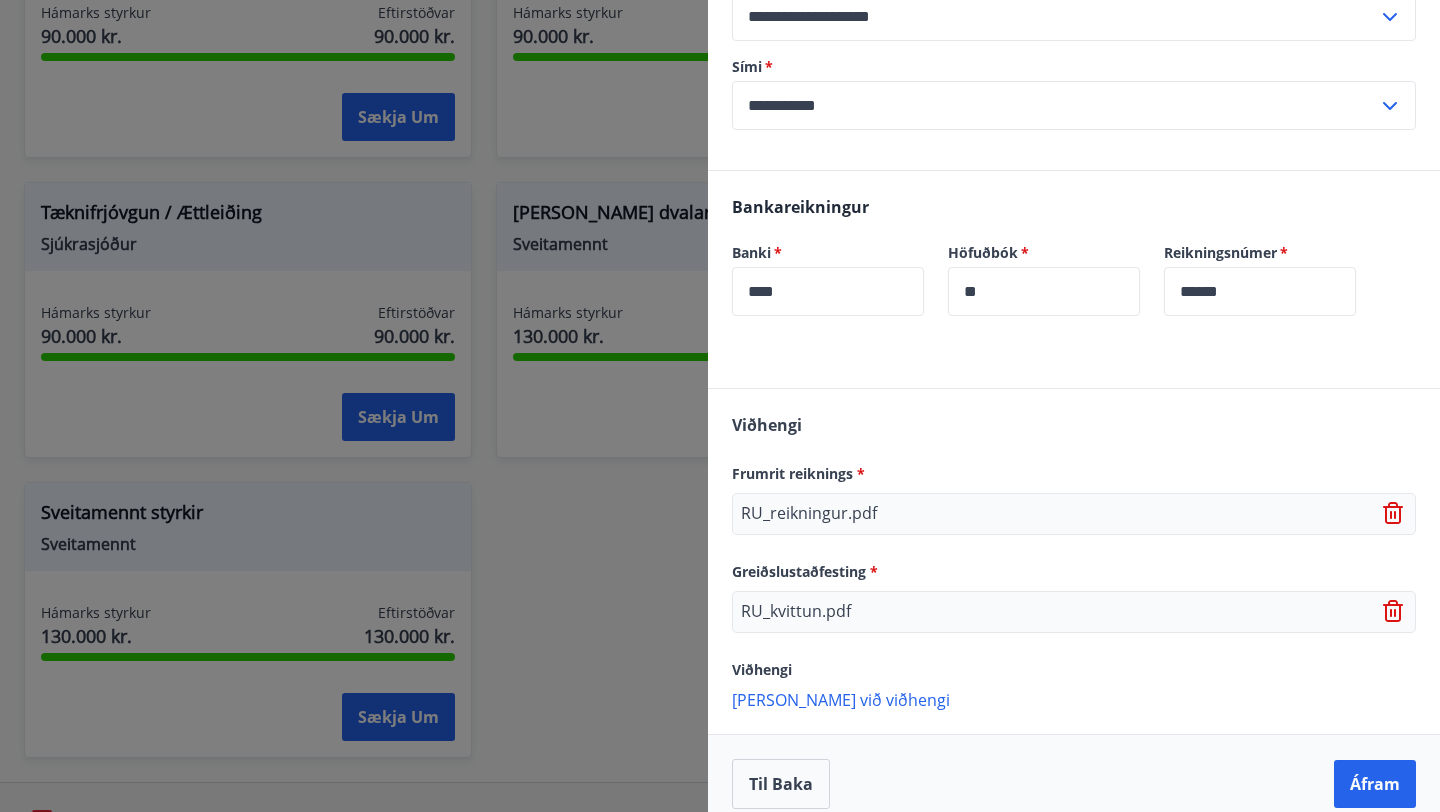 scroll, scrollTop: 328, scrollLeft: 0, axis: vertical 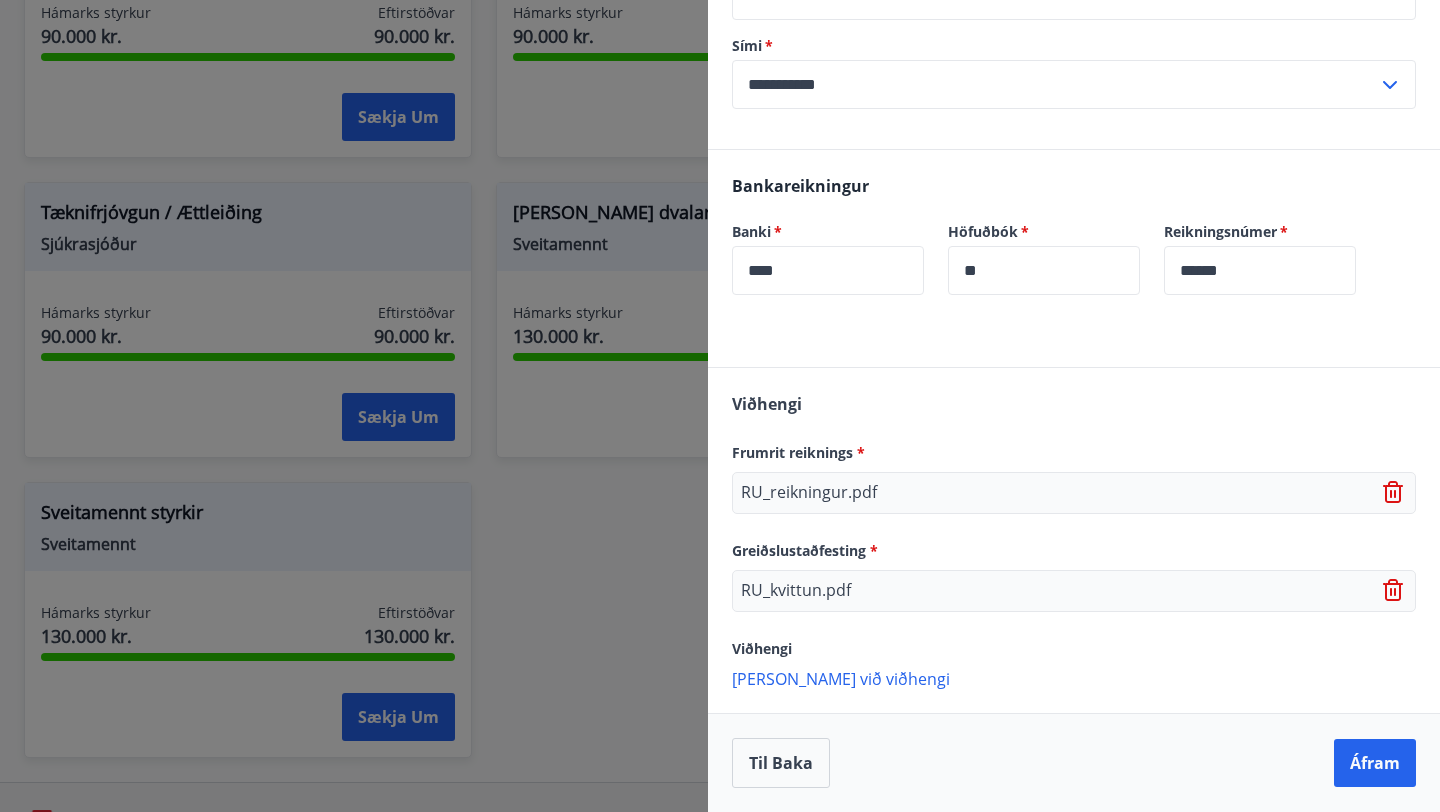 click on "Bæta við viðhengi" at bounding box center [1074, 678] 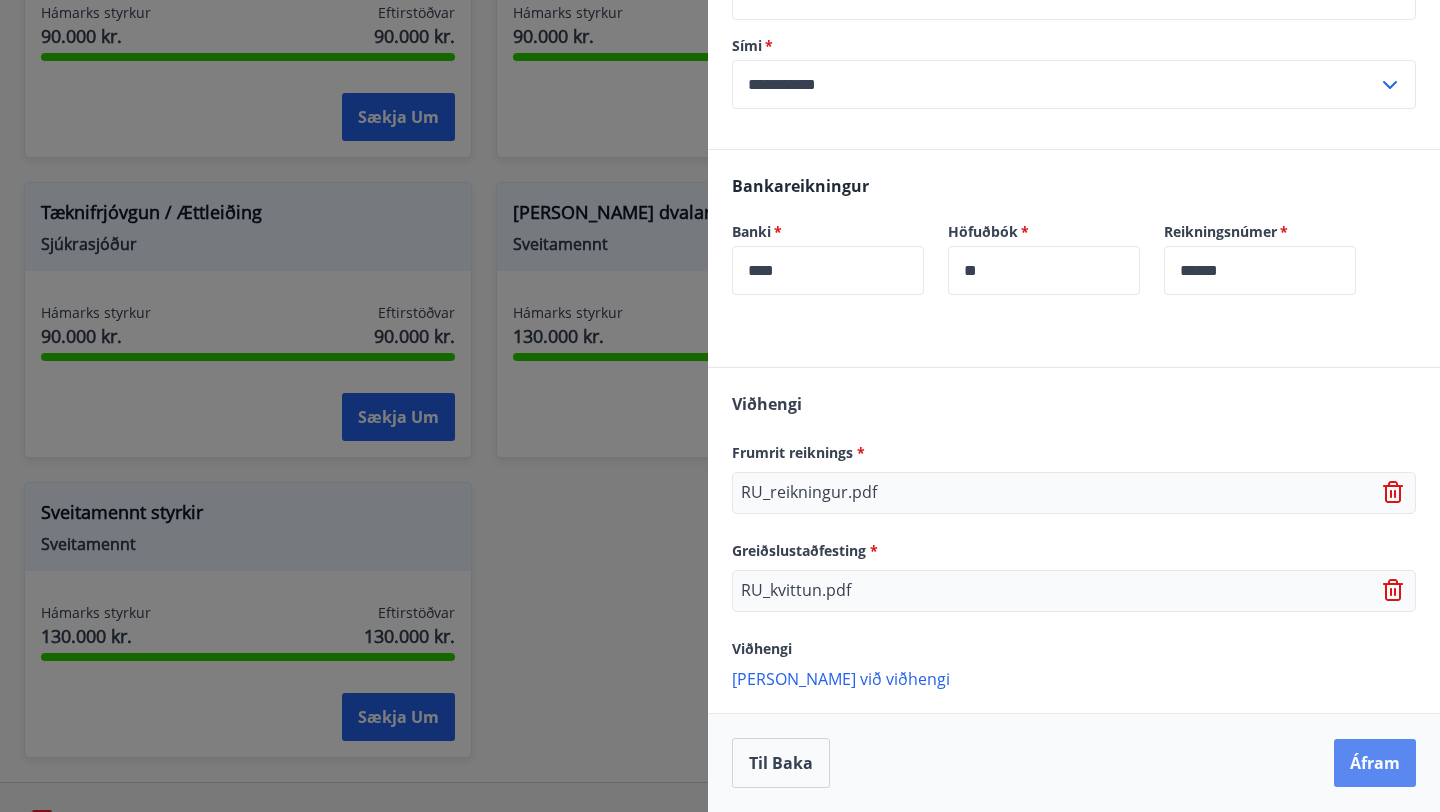 click on "Áfram" at bounding box center [1375, 763] 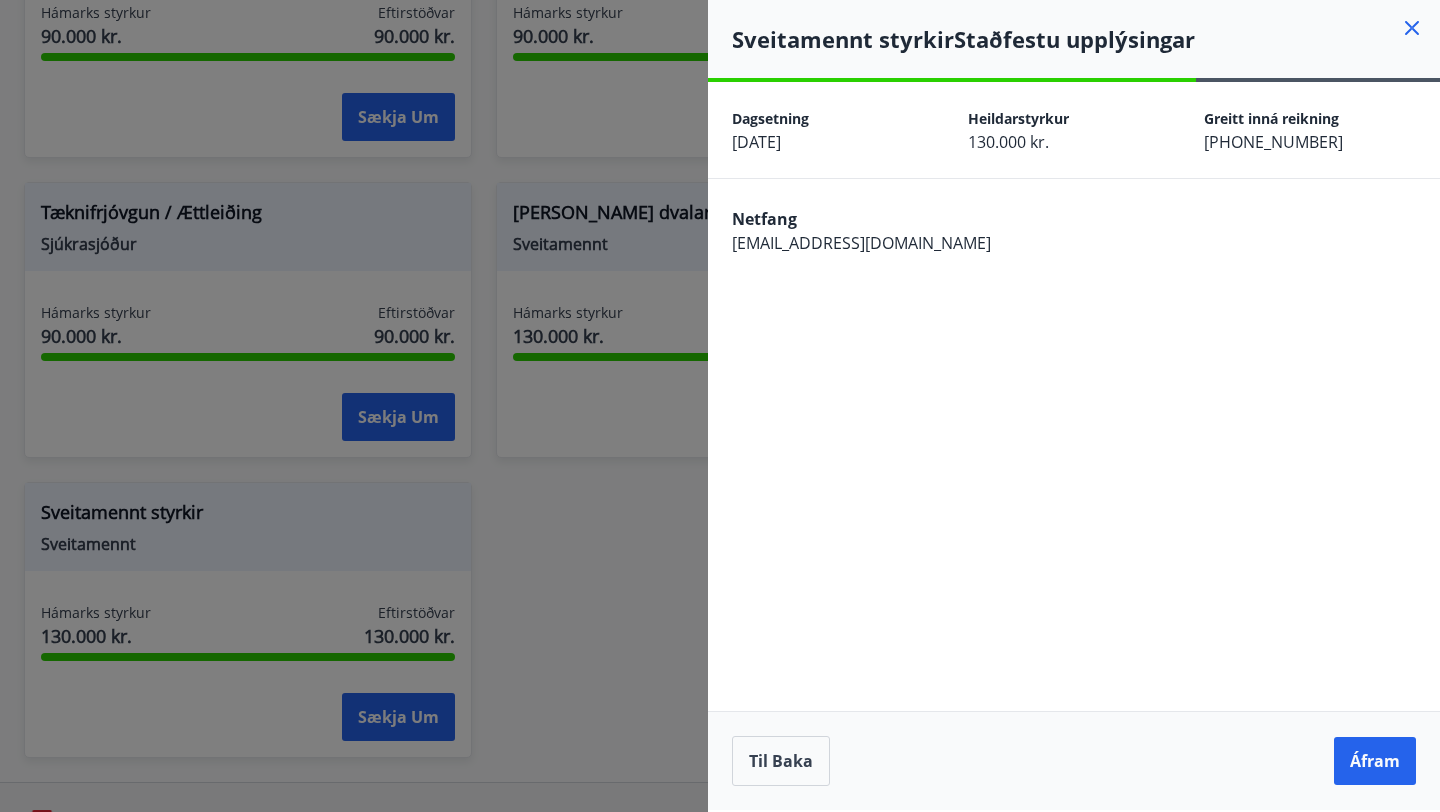 scroll, scrollTop: 0, scrollLeft: 0, axis: both 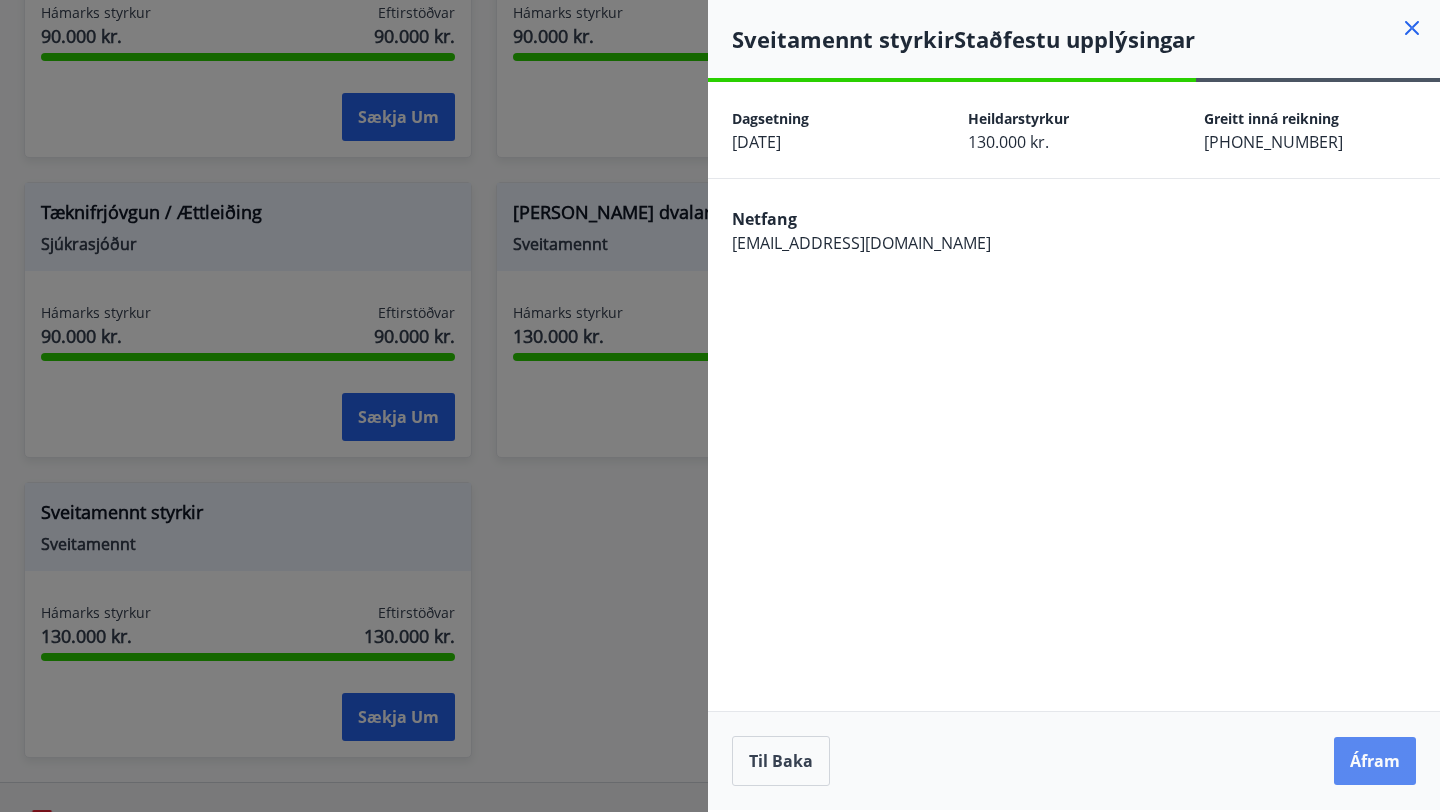 click on "Áfram" at bounding box center (1375, 761) 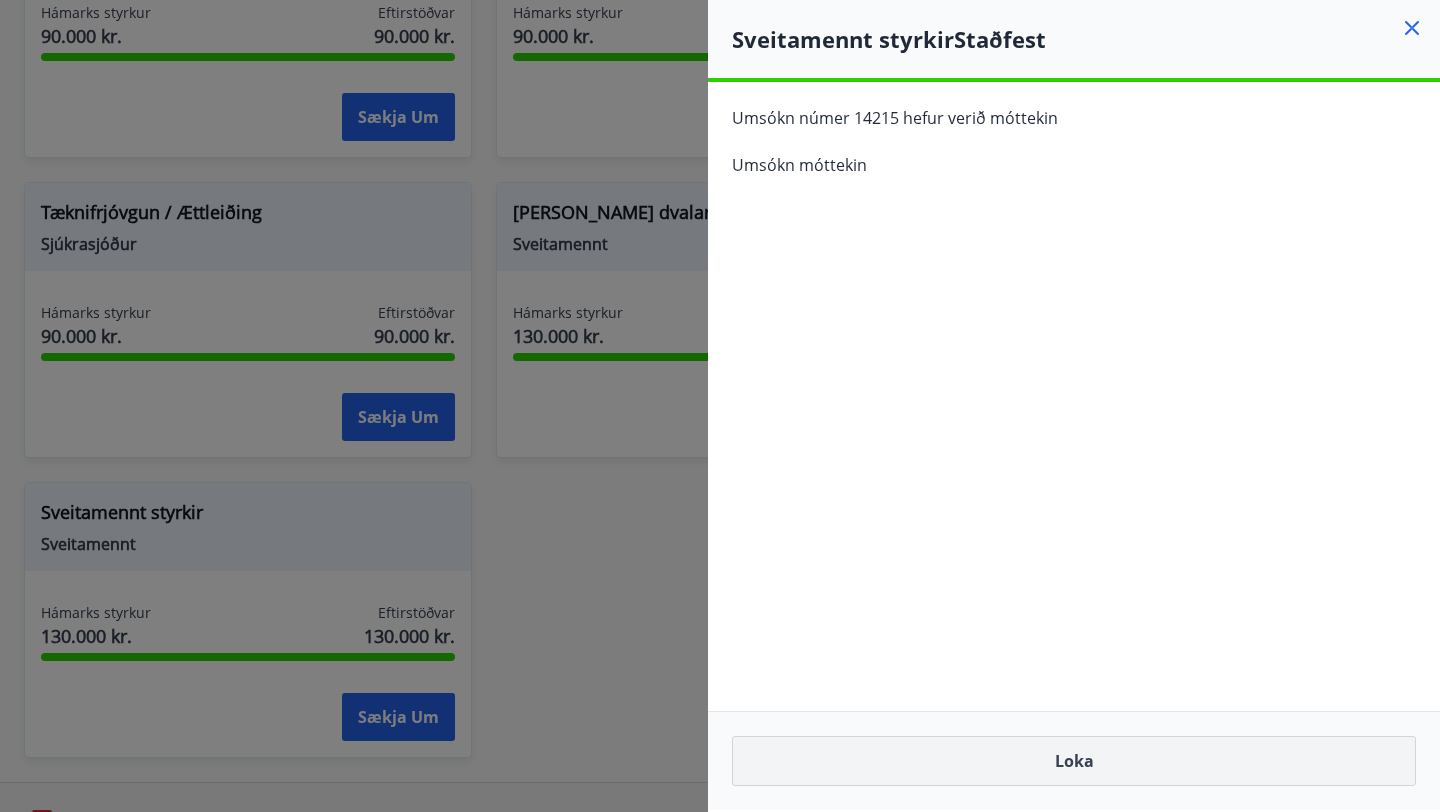 click on "Loka" at bounding box center (1074, 761) 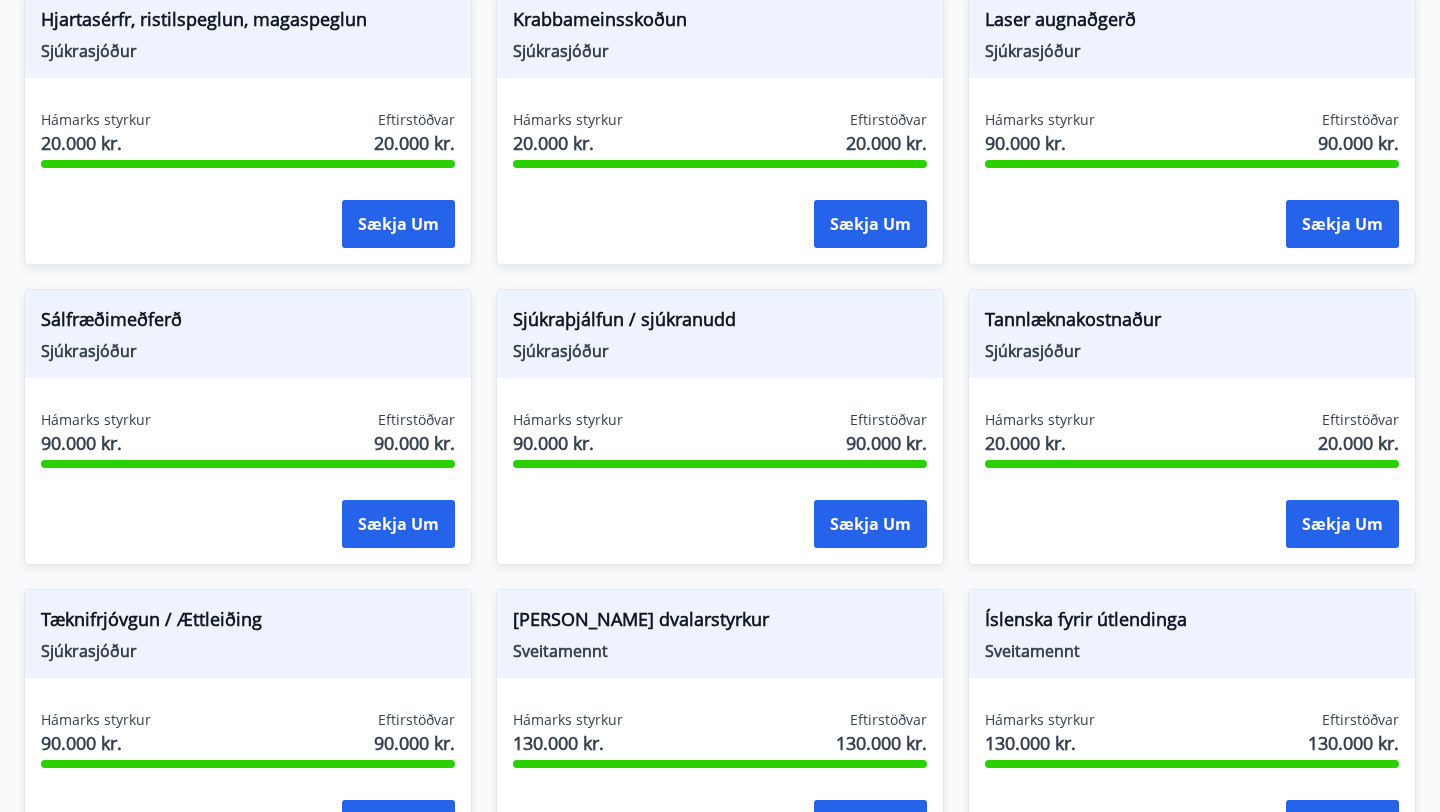 scroll, scrollTop: 1432, scrollLeft: 0, axis: vertical 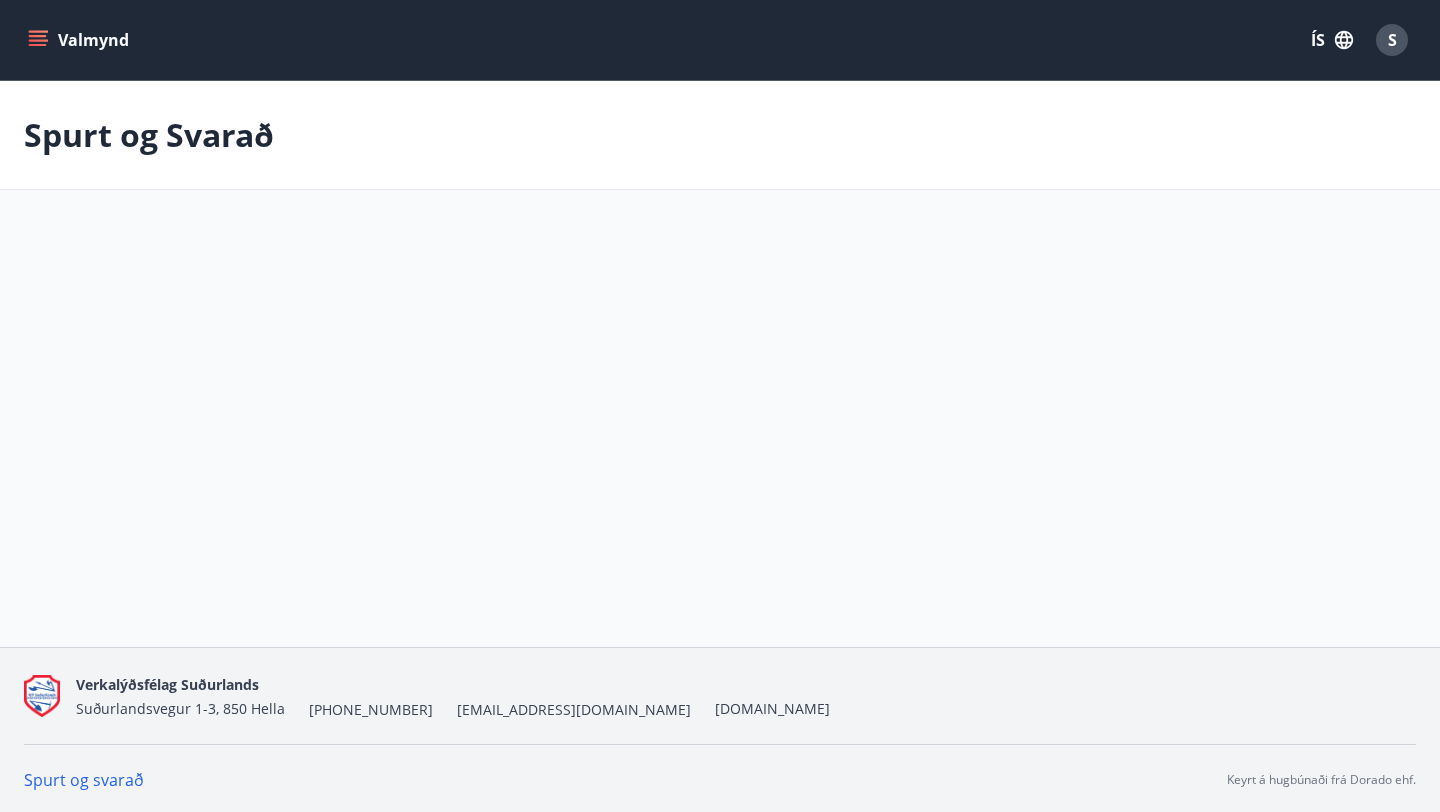 click 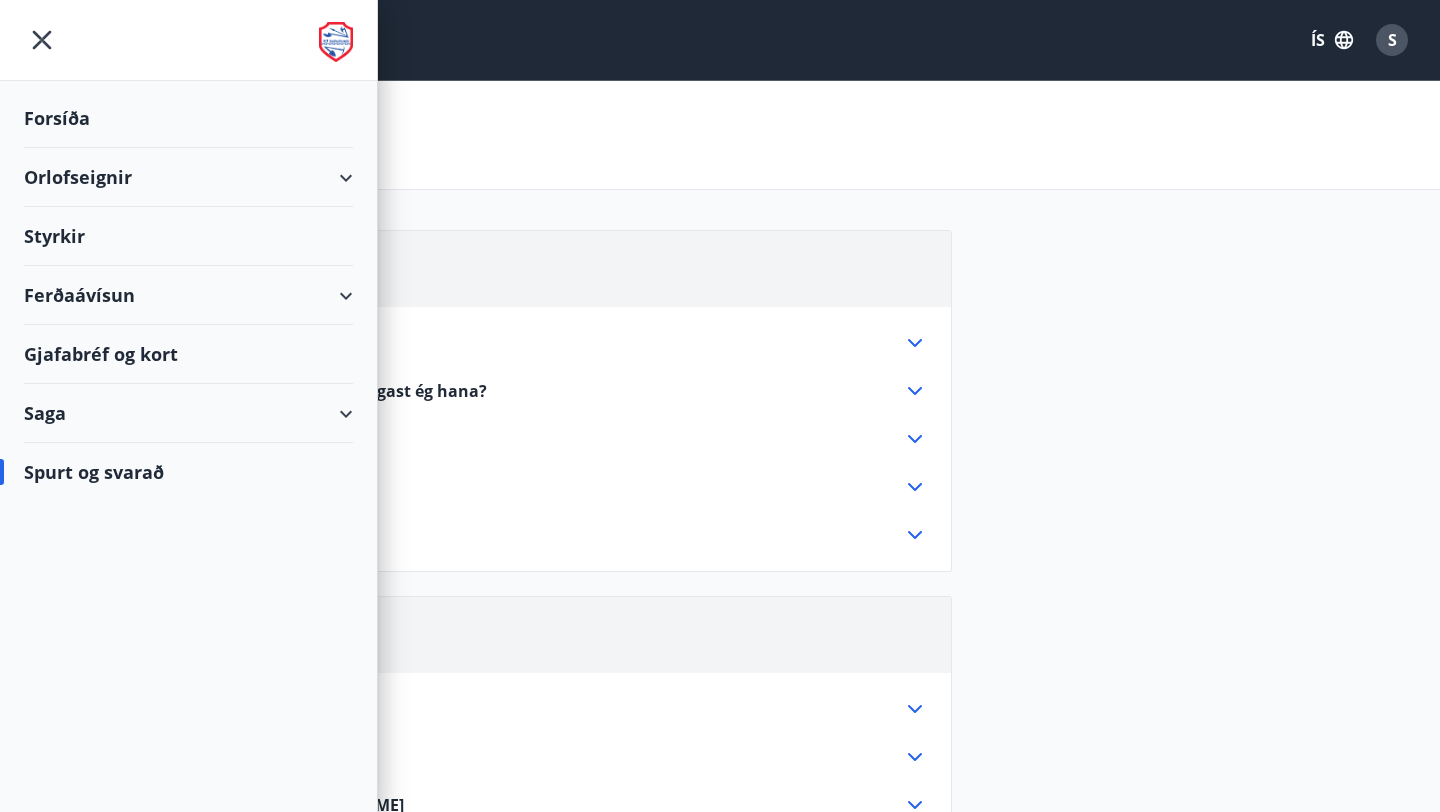 click on "Styrkir" at bounding box center (188, 118) 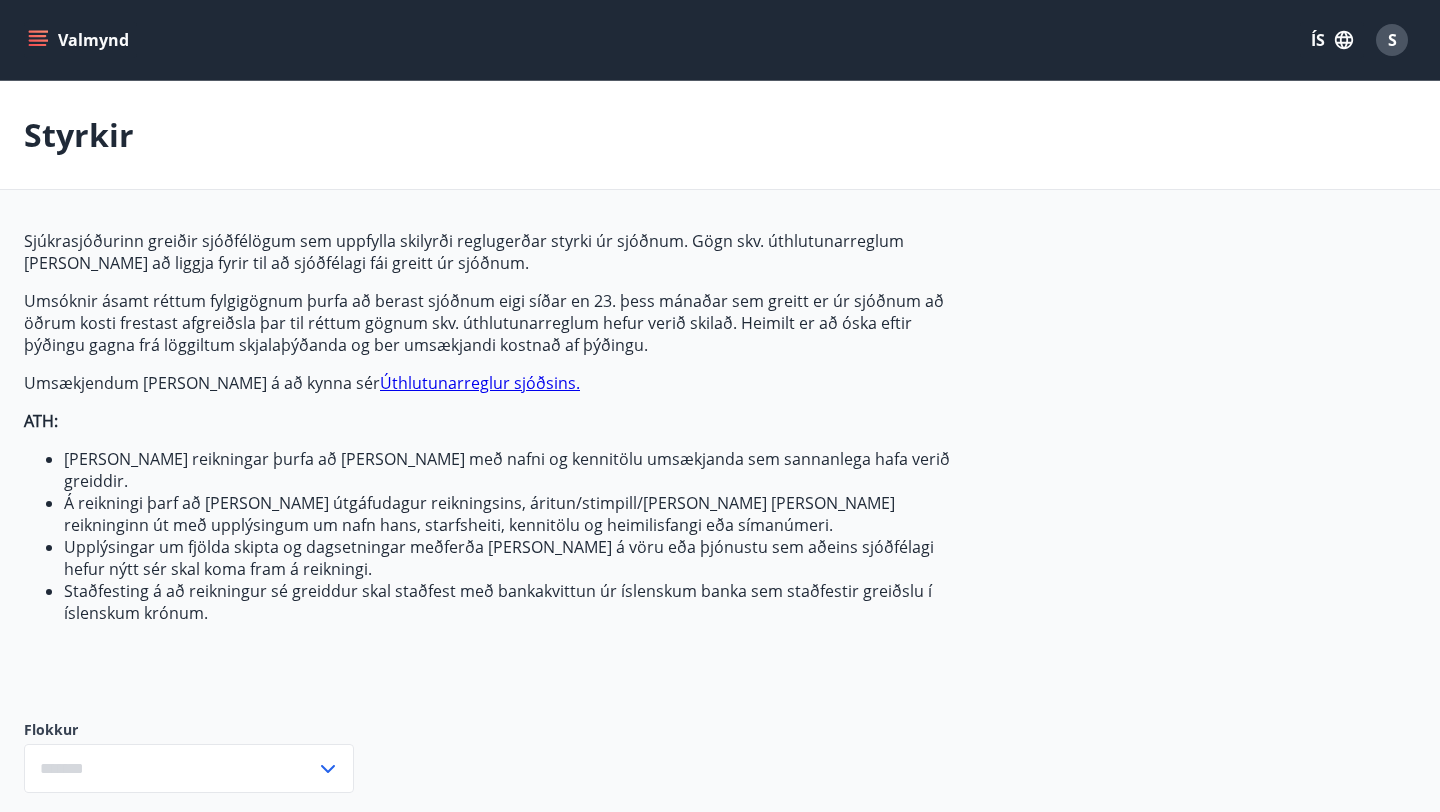 type on "***" 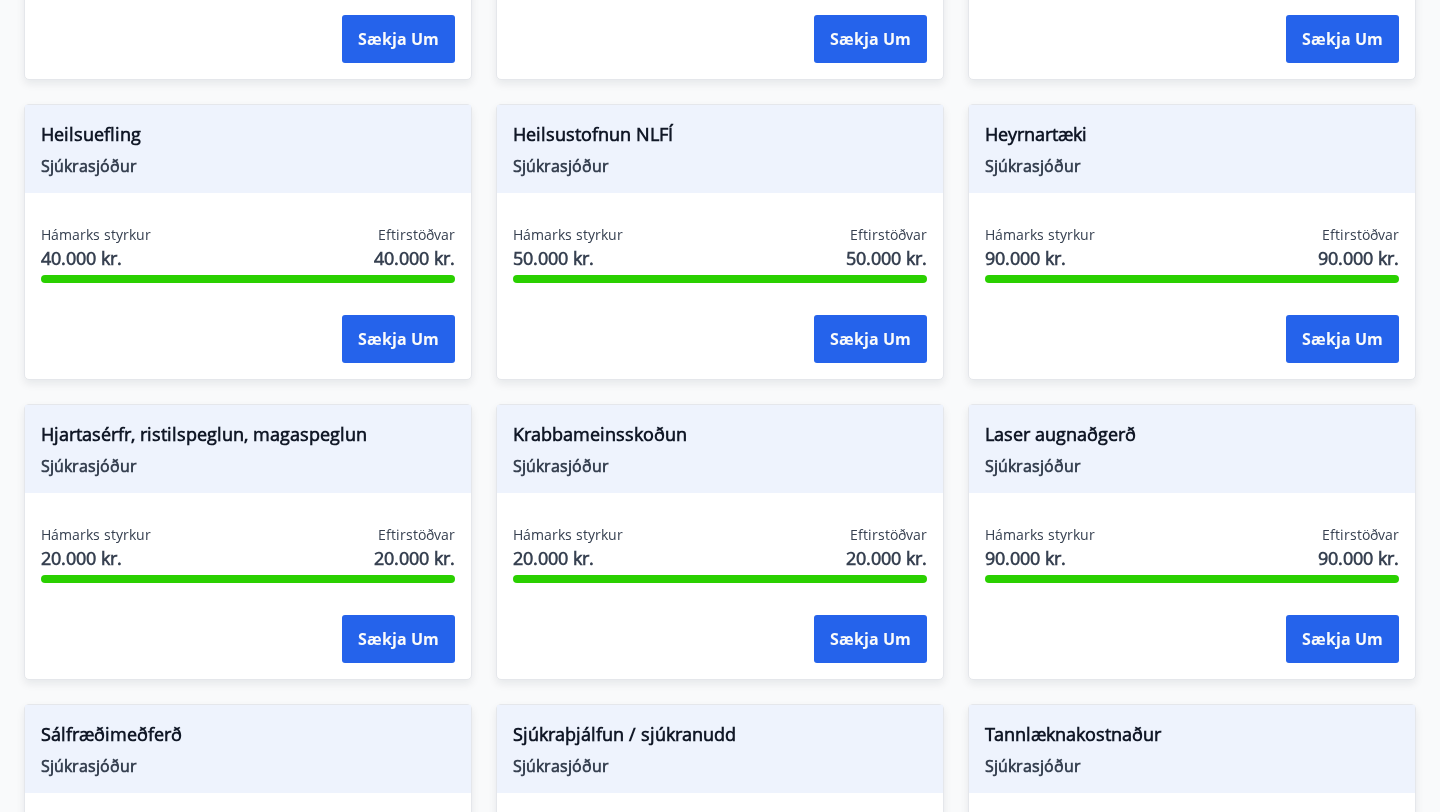 scroll, scrollTop: 1023, scrollLeft: 0, axis: vertical 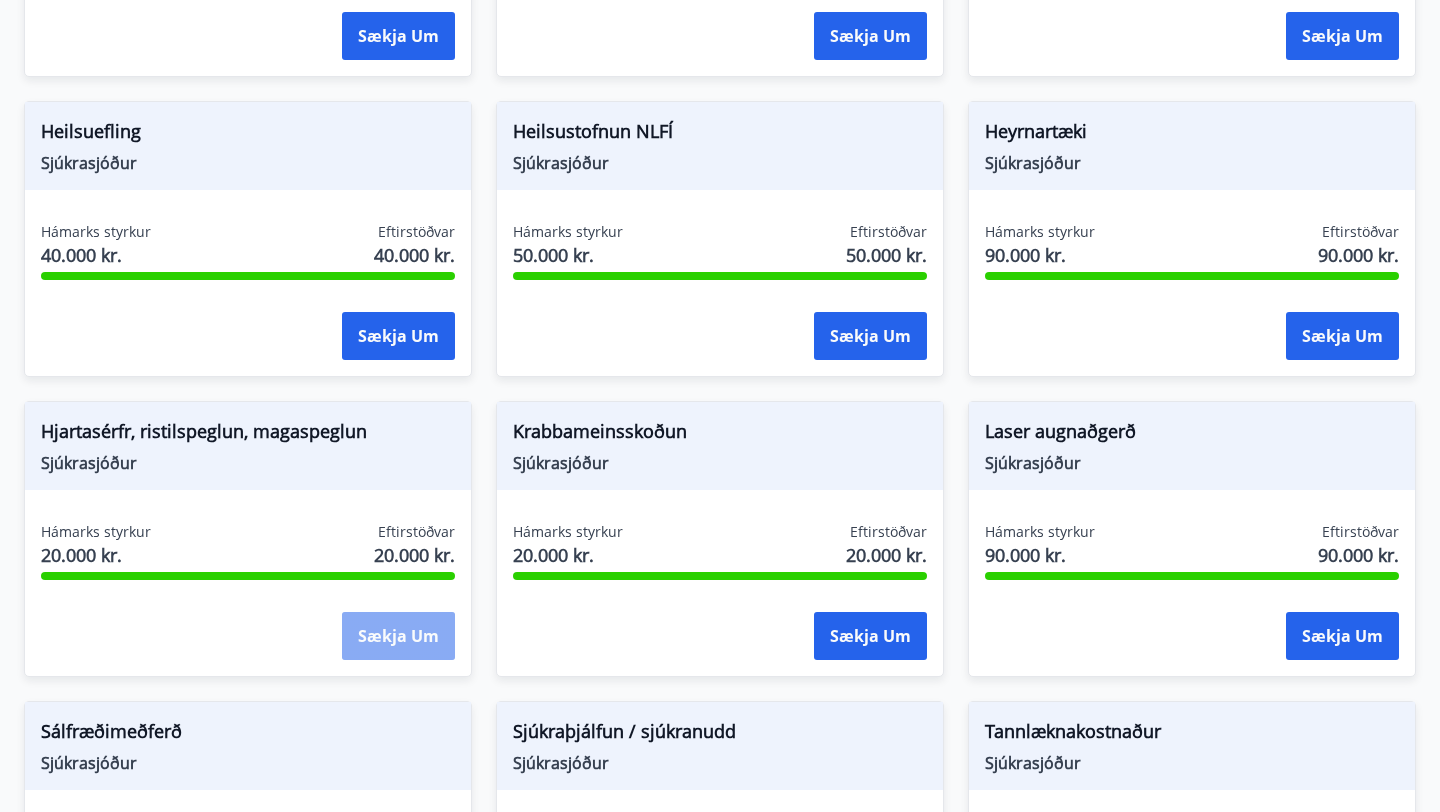 click on "Sækja um" at bounding box center [398, 636] 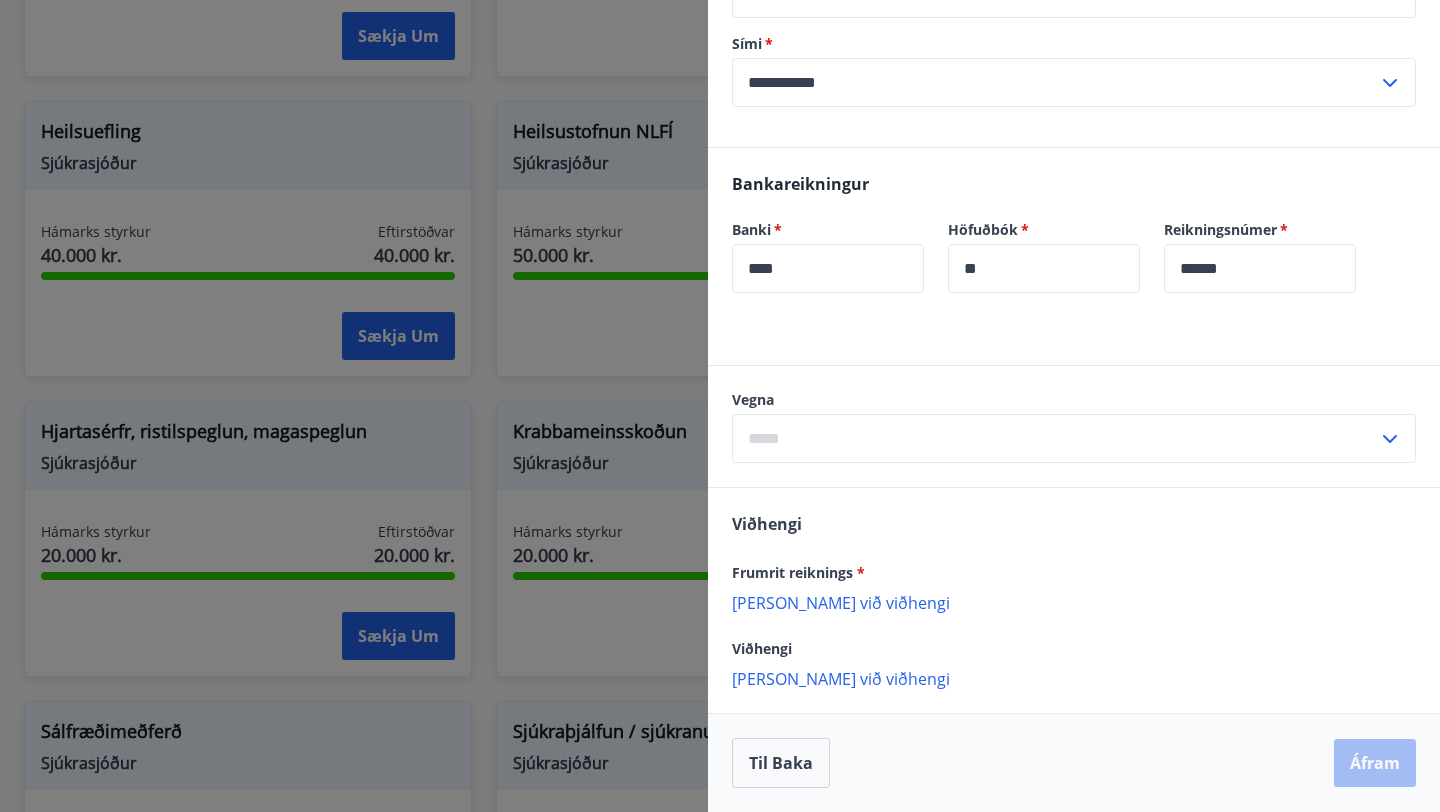 scroll, scrollTop: 0, scrollLeft: 0, axis: both 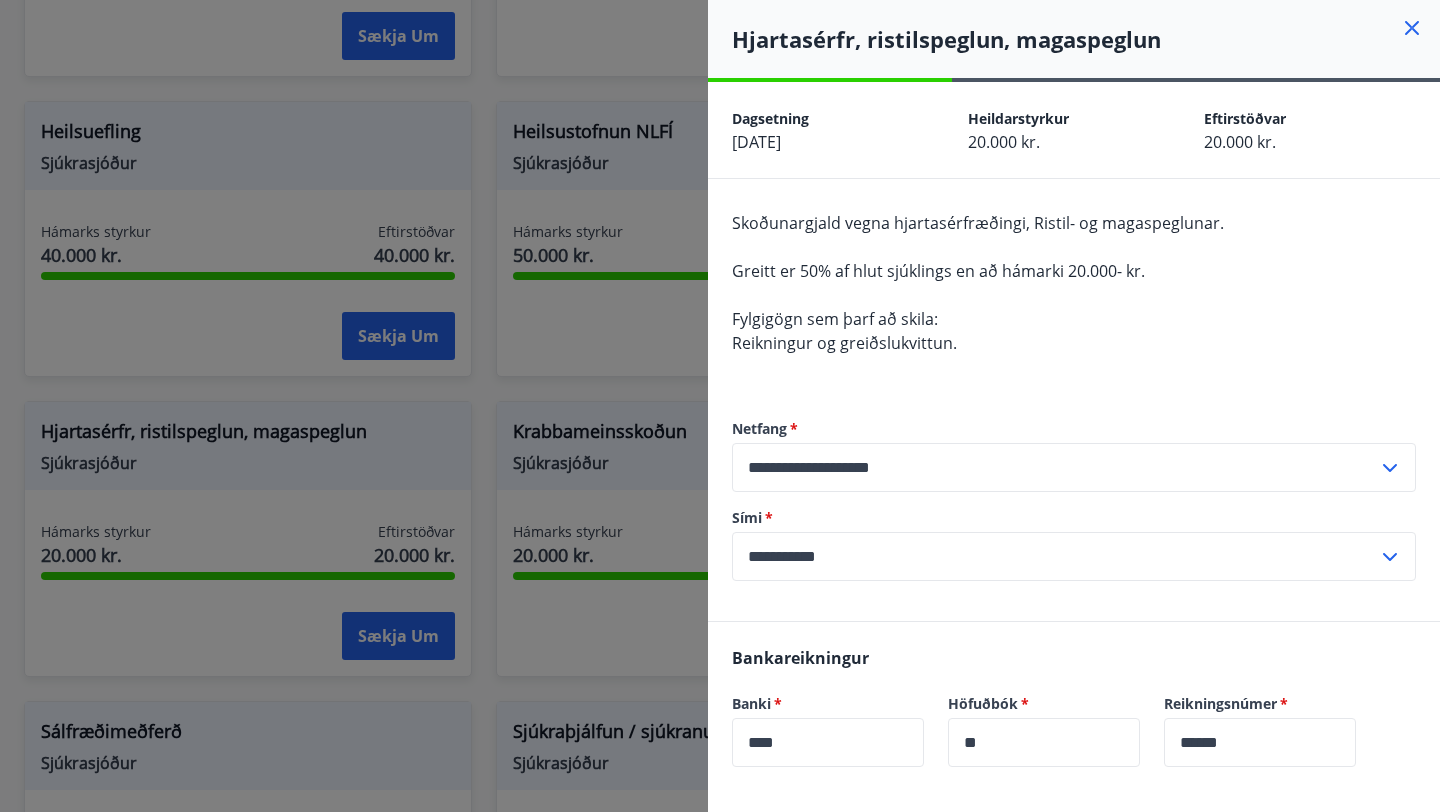 click 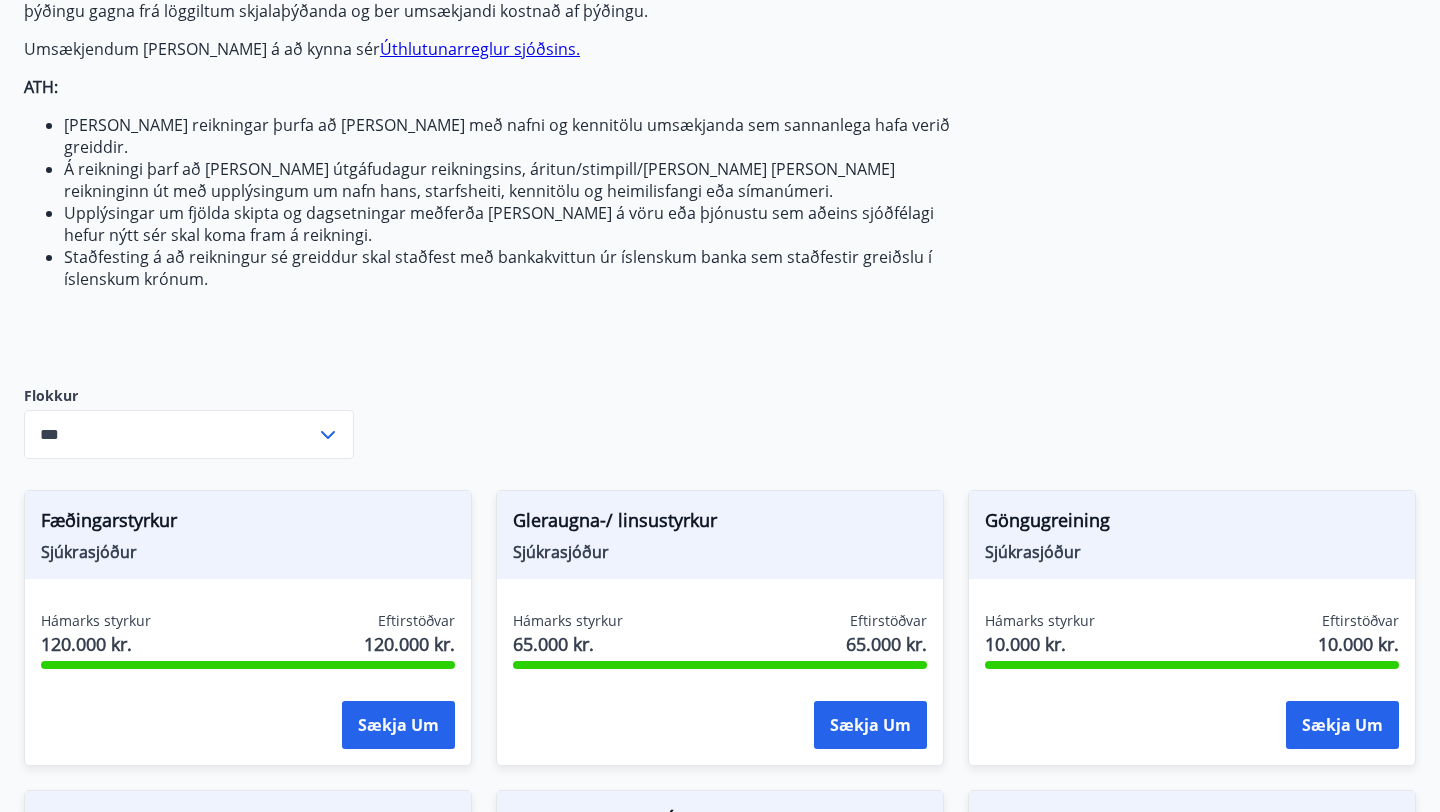 scroll, scrollTop: 0, scrollLeft: 0, axis: both 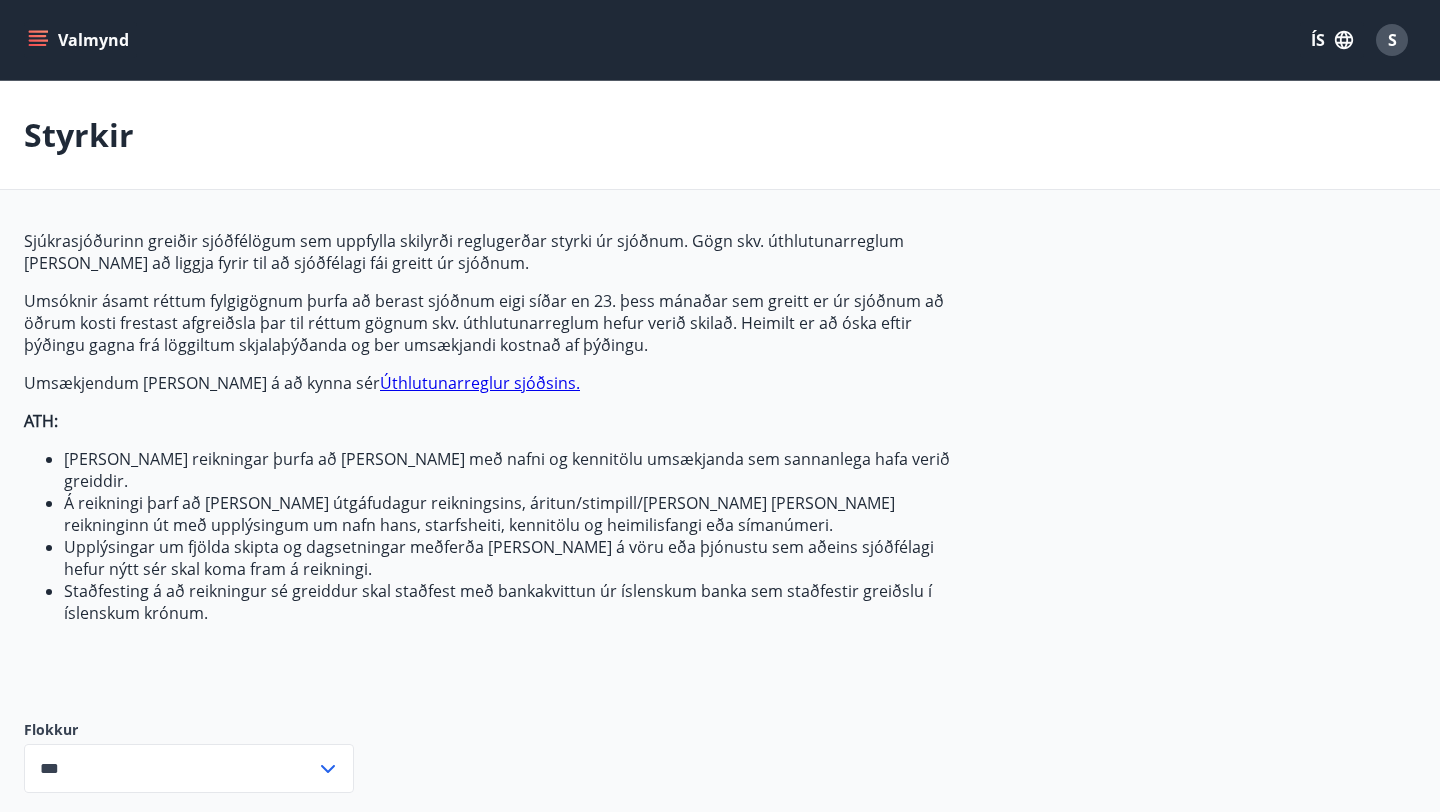 click on "S" at bounding box center (1392, 40) 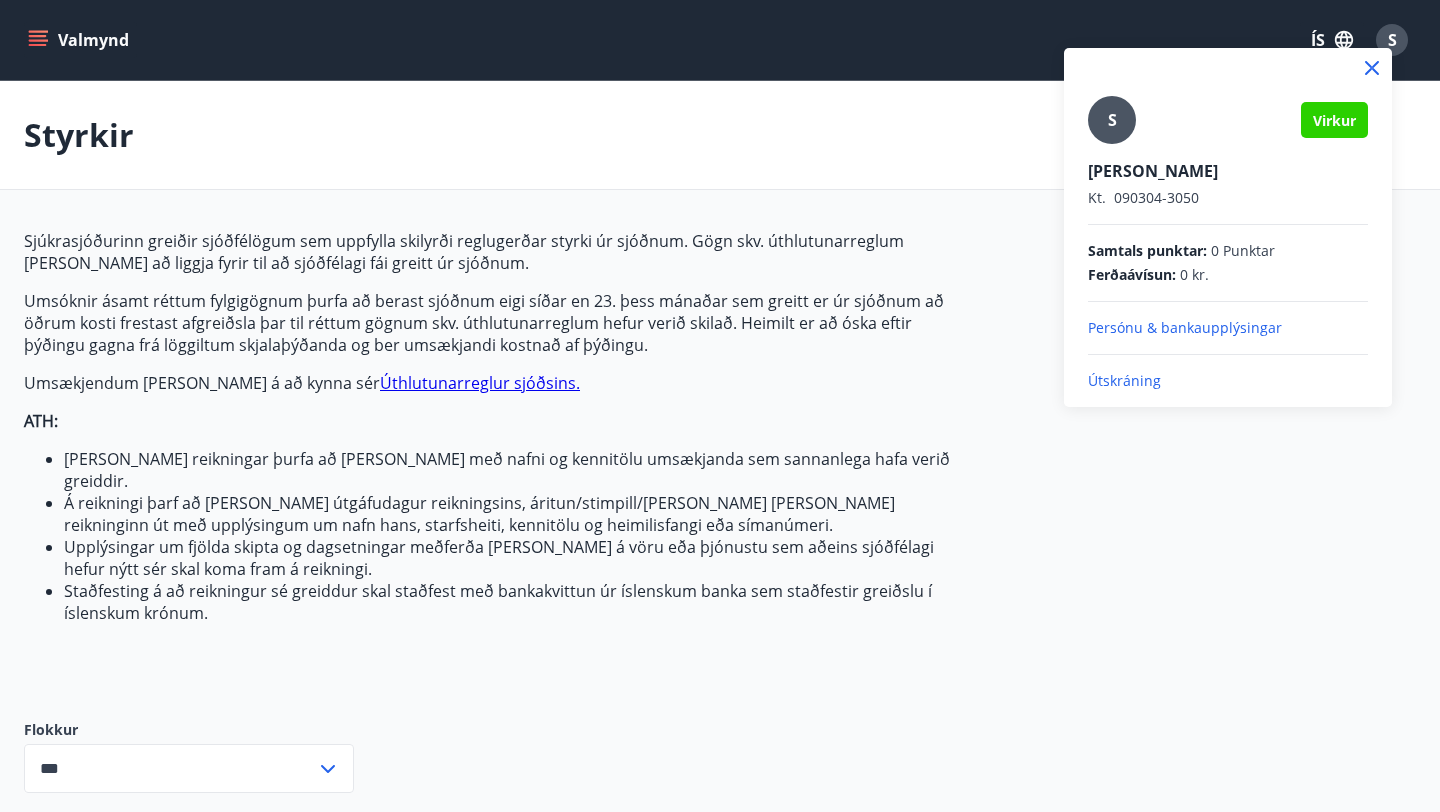 click on "Útskráning" at bounding box center (1228, 381) 